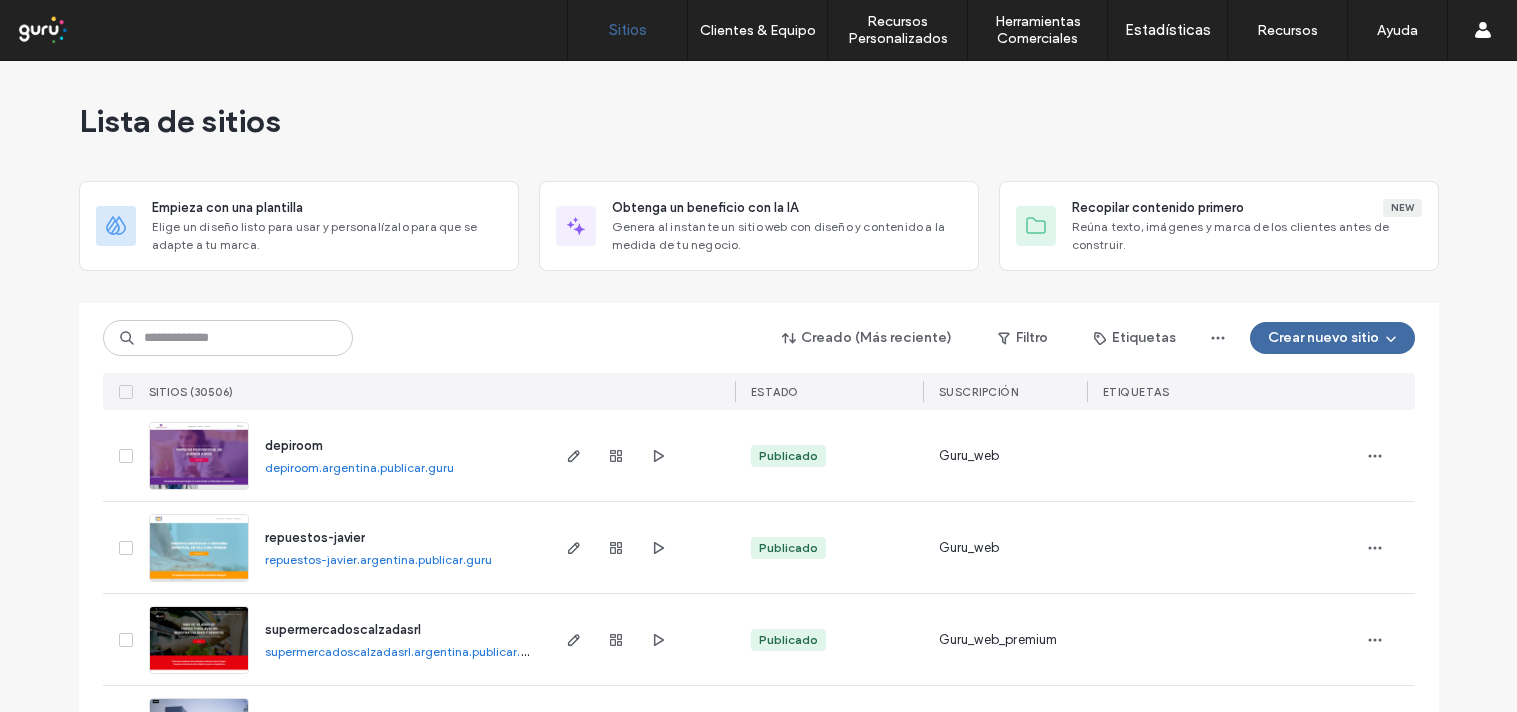scroll, scrollTop: 0, scrollLeft: 0, axis: both 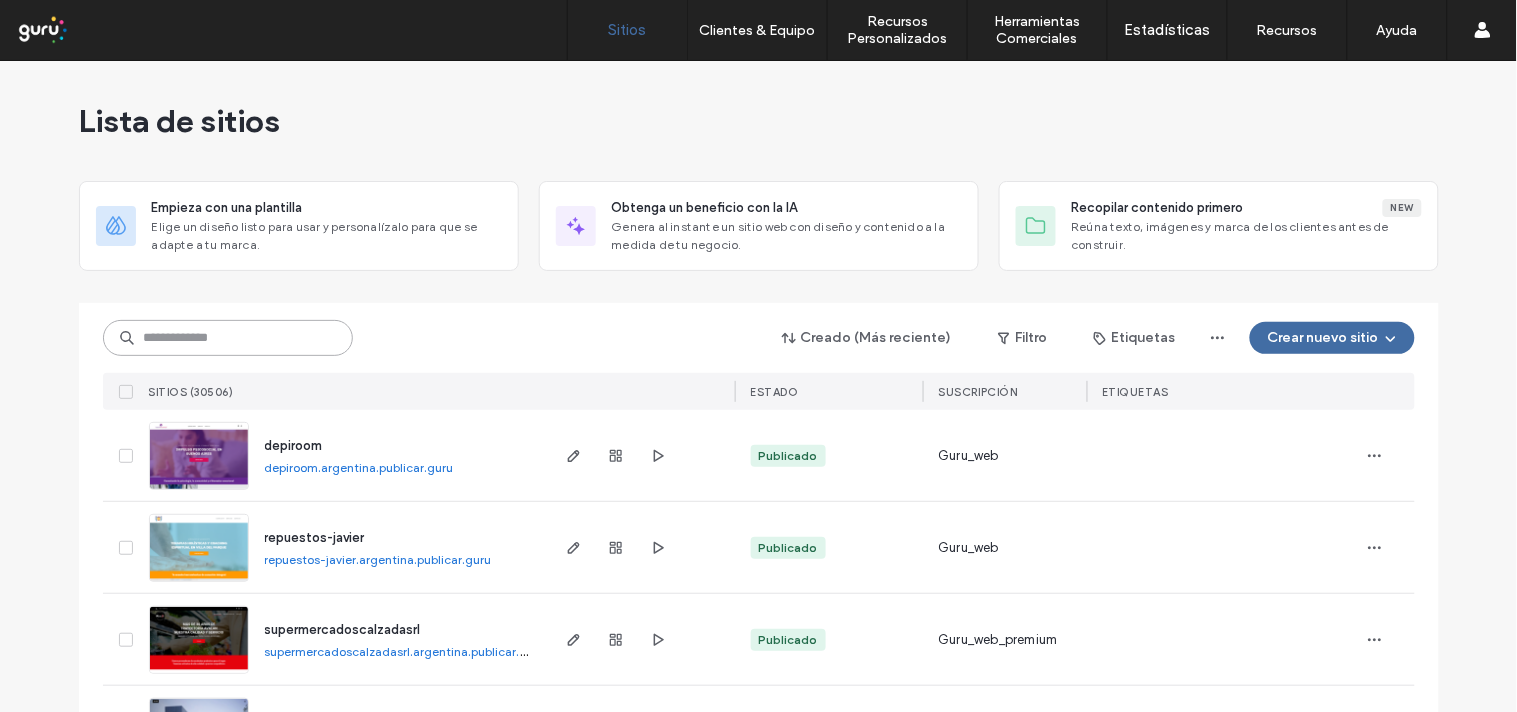 paste on "********" 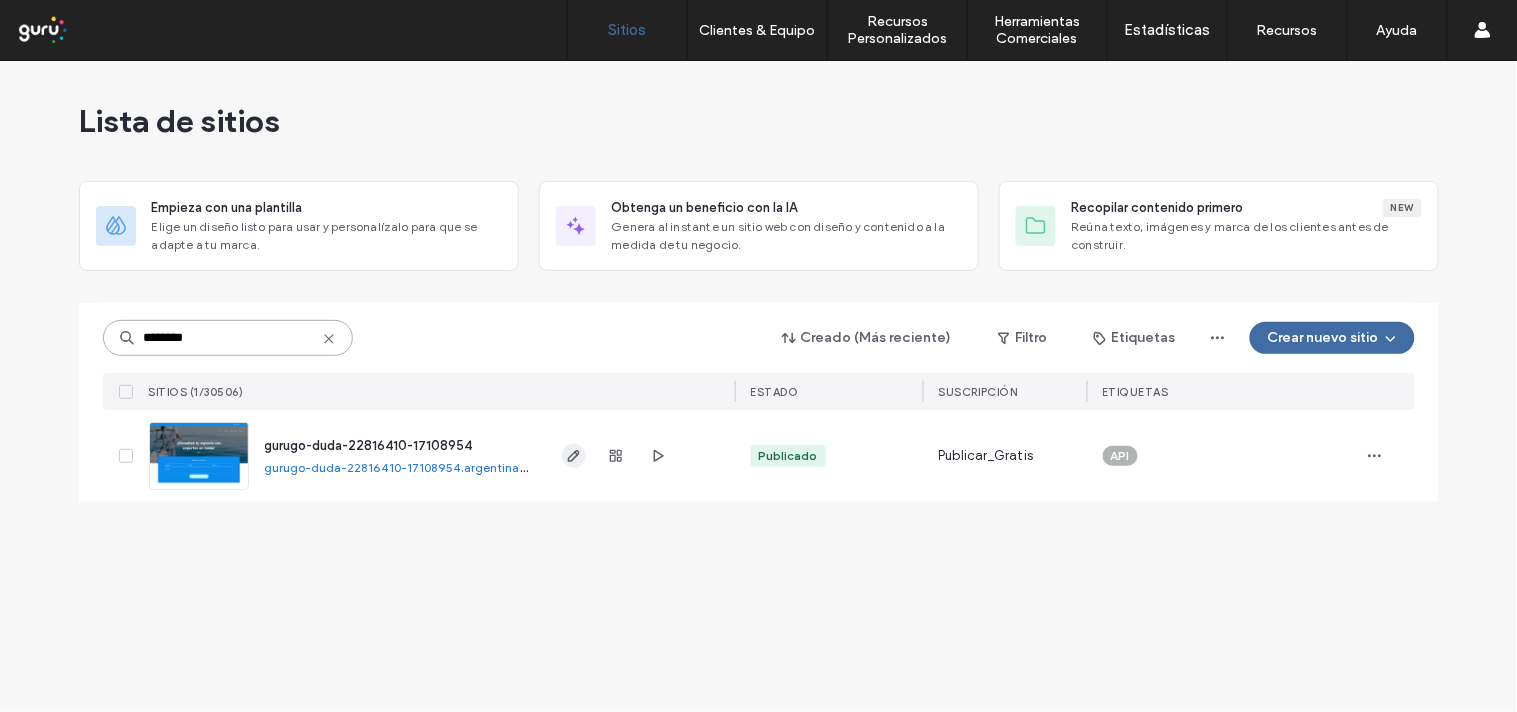 type on "********" 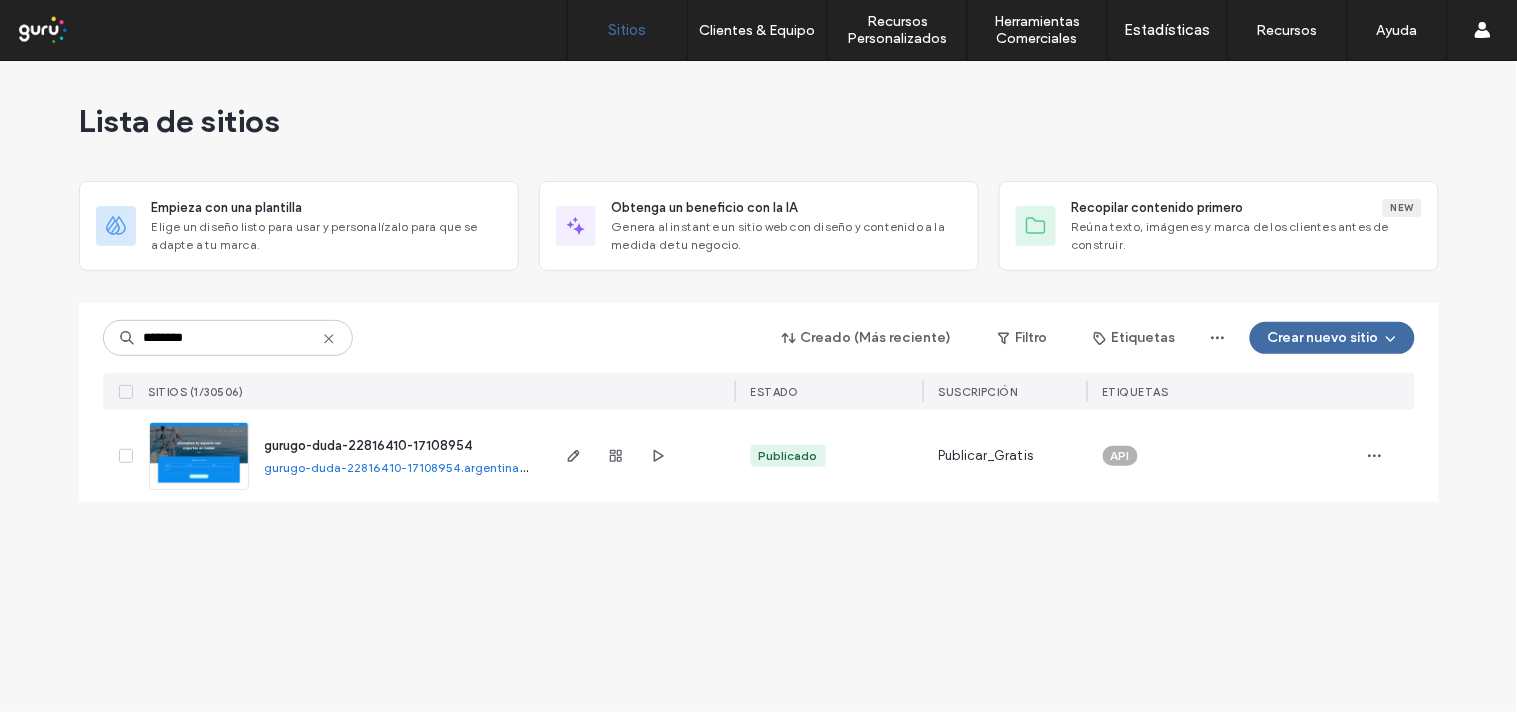 drag, startPoint x: 570, startPoint y: 451, endPoint x: 525, endPoint y: 506, distance: 71.063354 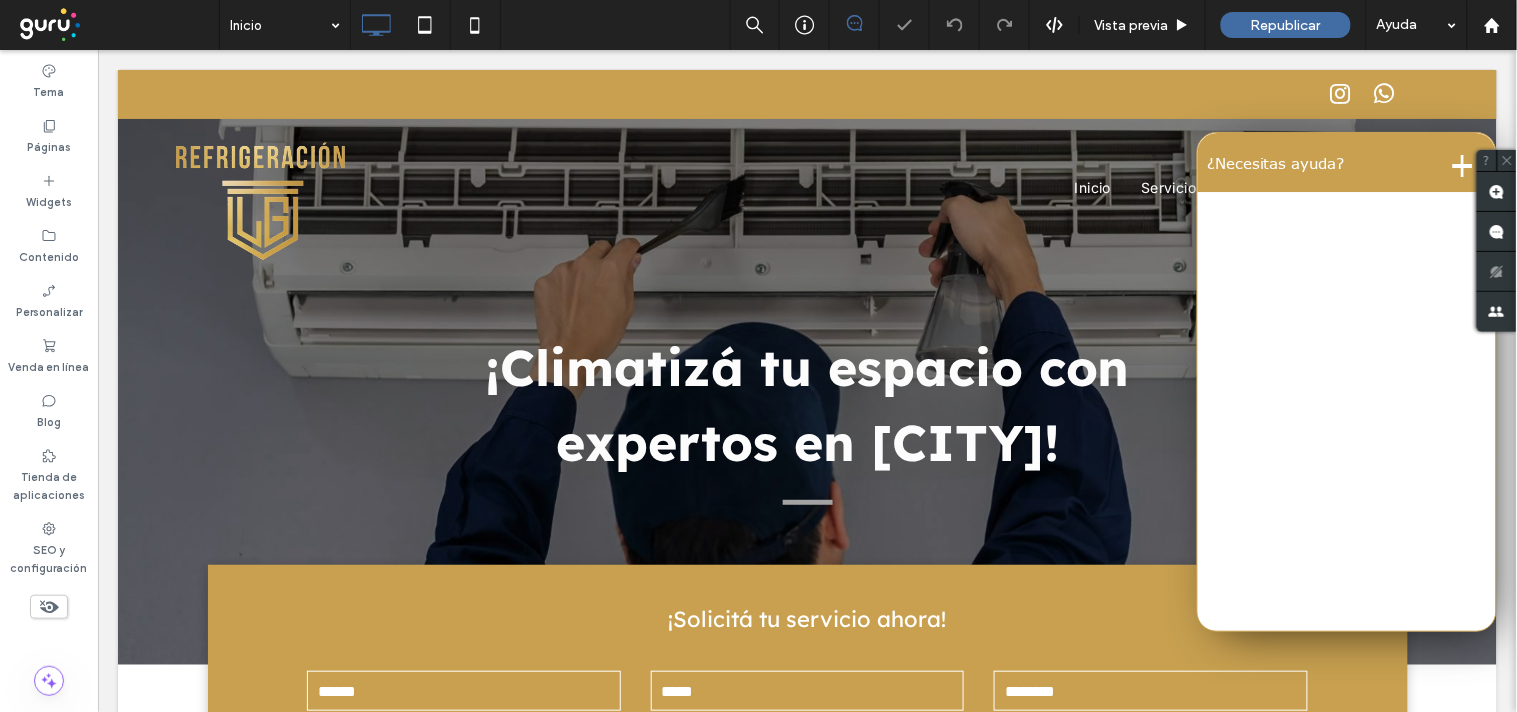 scroll, scrollTop: 0, scrollLeft: 0, axis: both 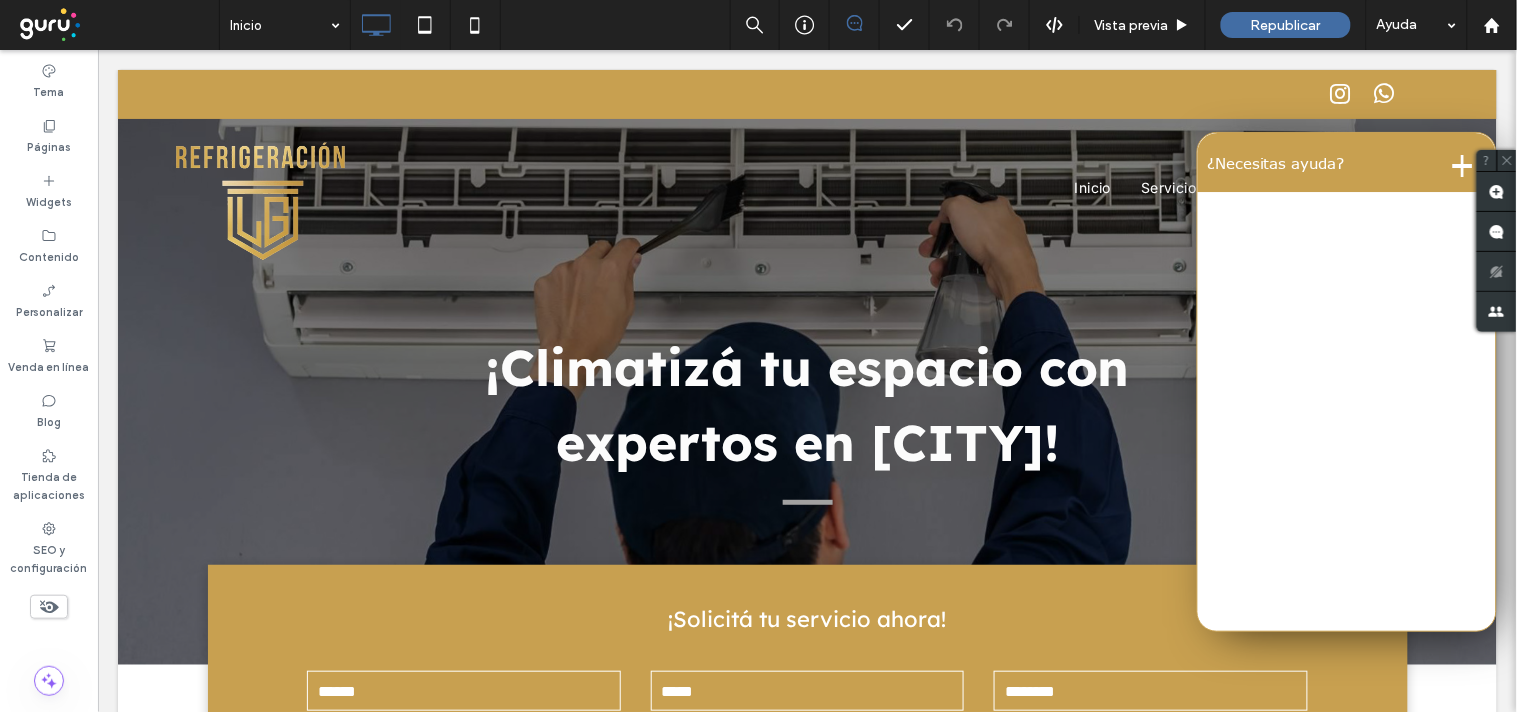 click on "+" at bounding box center (1462, 161) 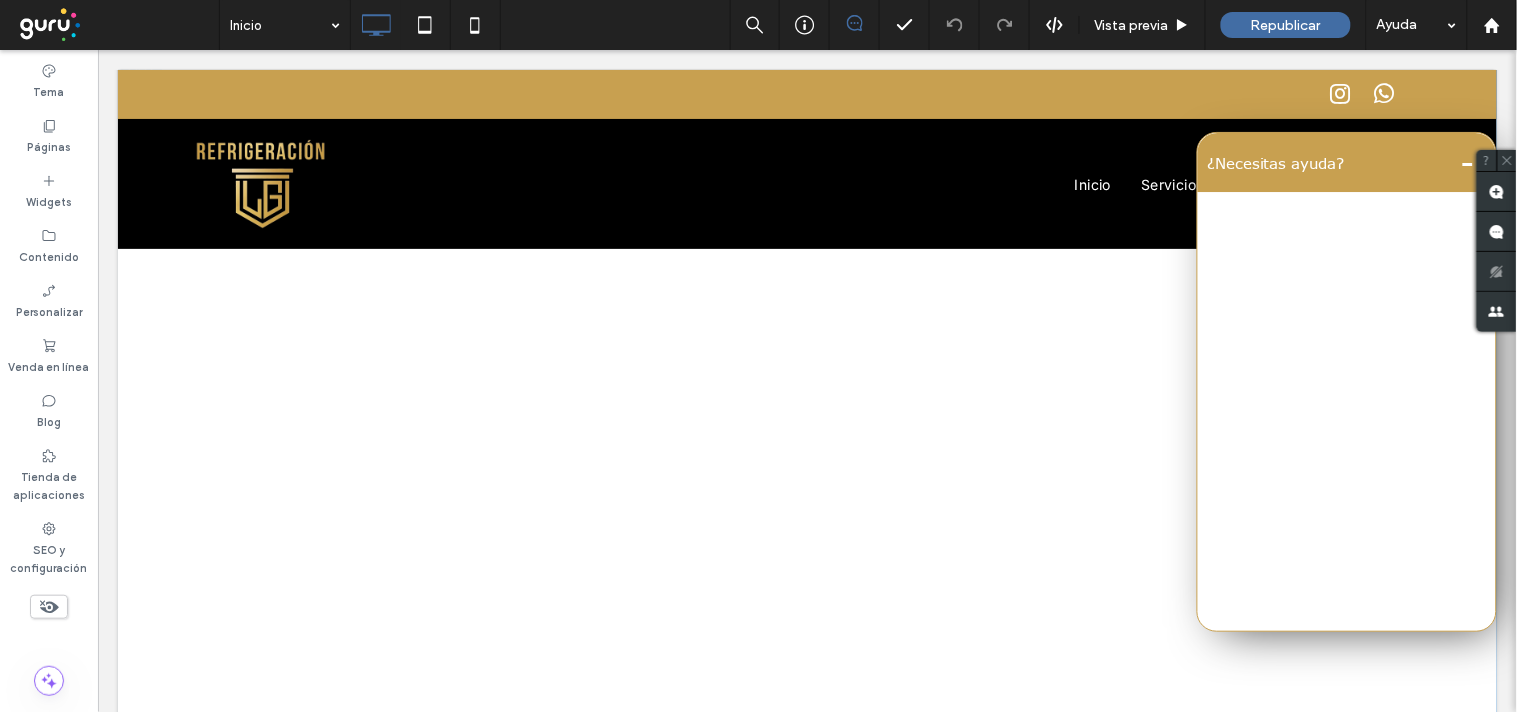 scroll, scrollTop: 1000, scrollLeft: 0, axis: vertical 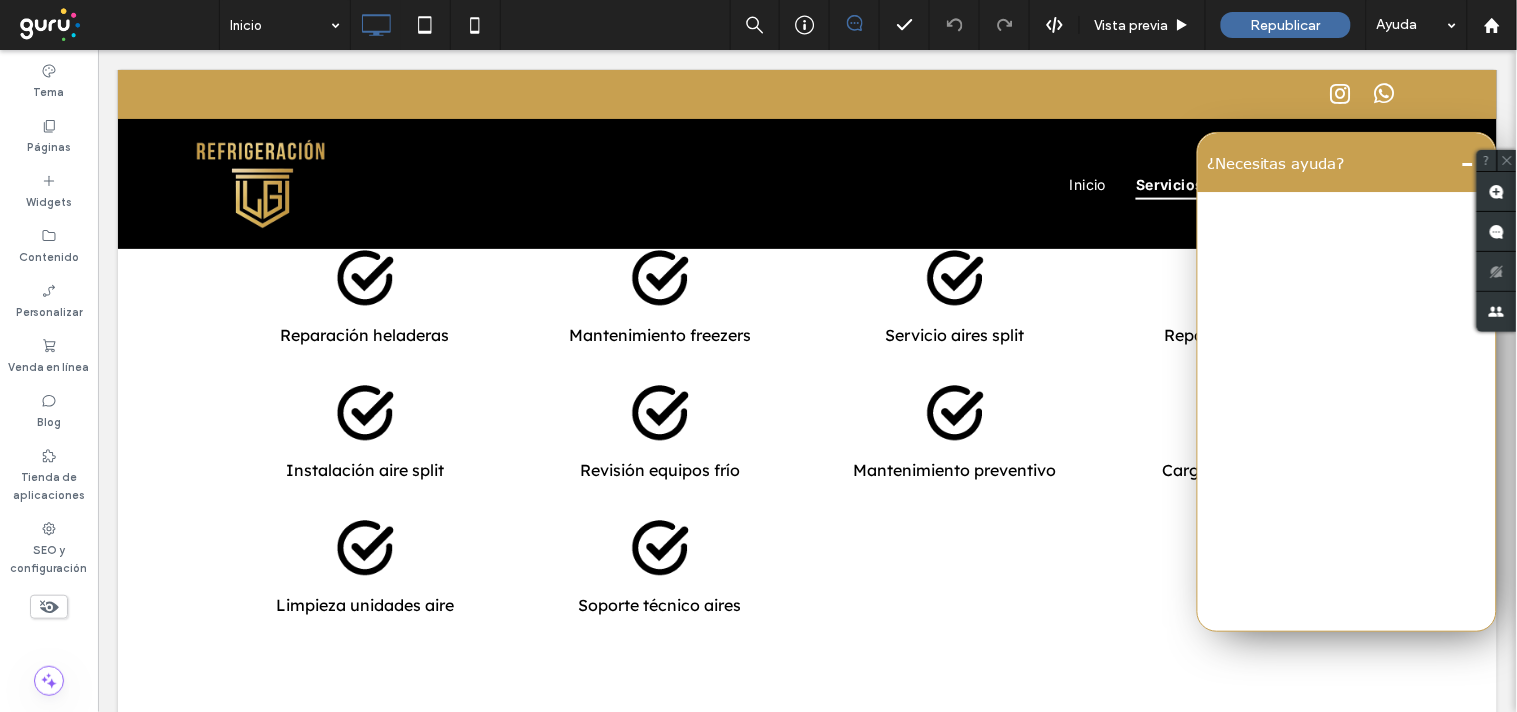 click on "-" at bounding box center [1467, 161] 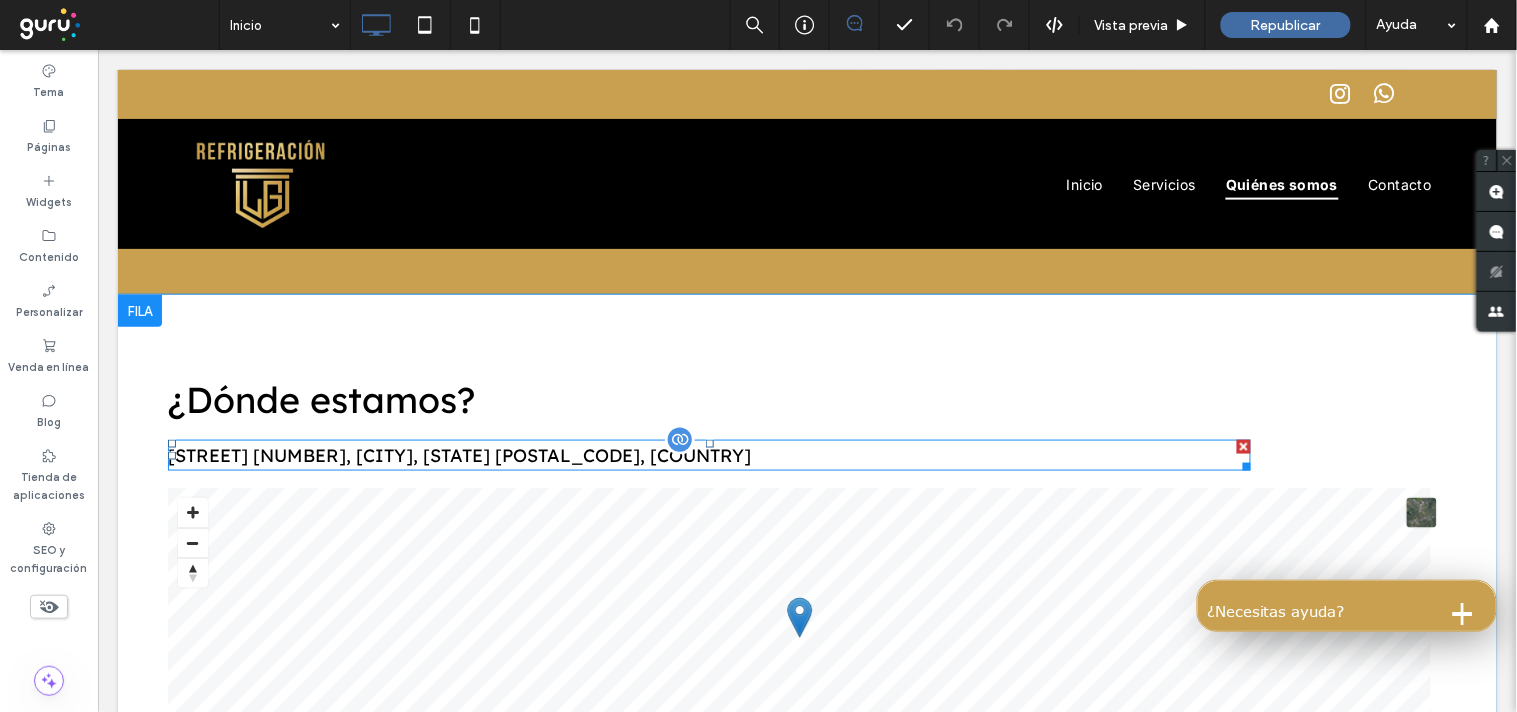 scroll, scrollTop: 2444, scrollLeft: 0, axis: vertical 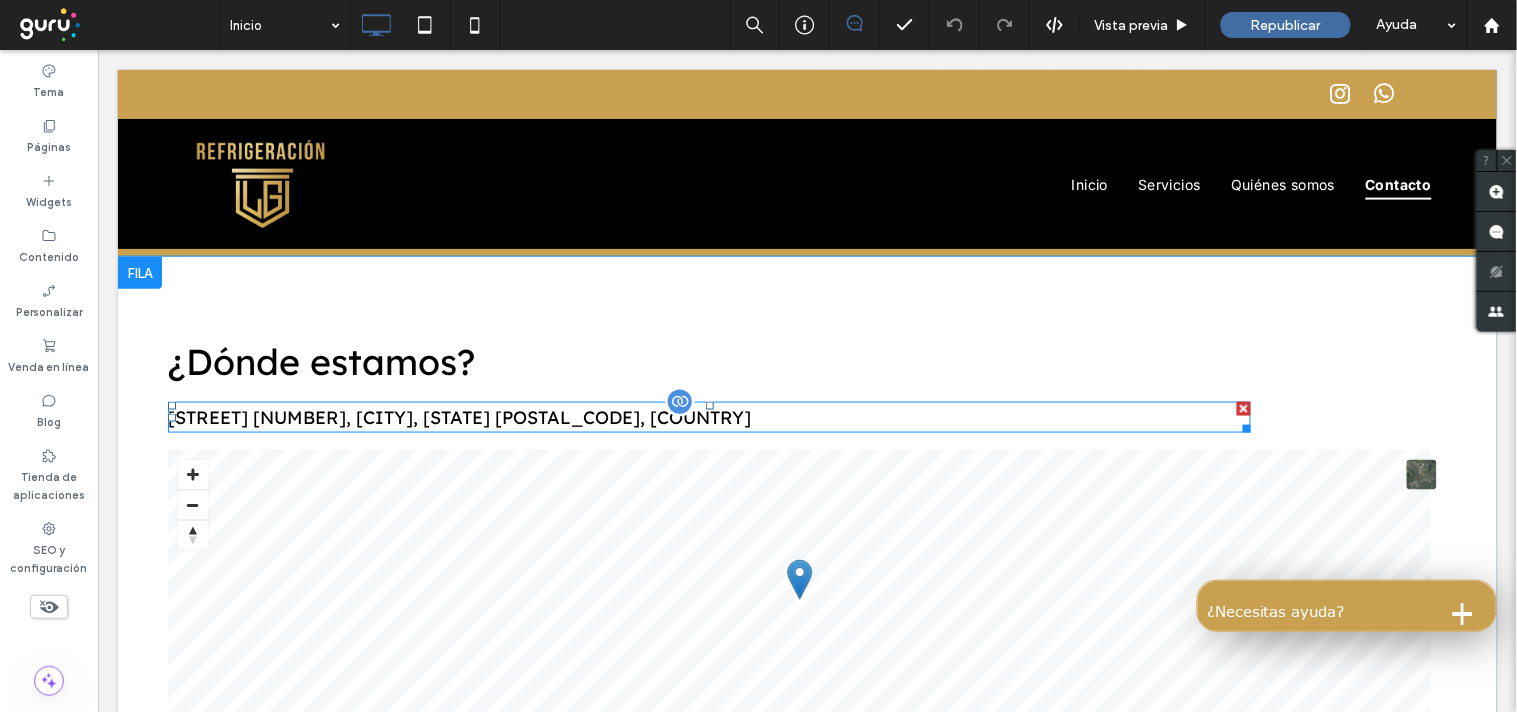 click on "[STREET] [NUMBER], [CITY], [STATE] [POSTAL_CODE], [COUNTRY]" at bounding box center [458, 416] 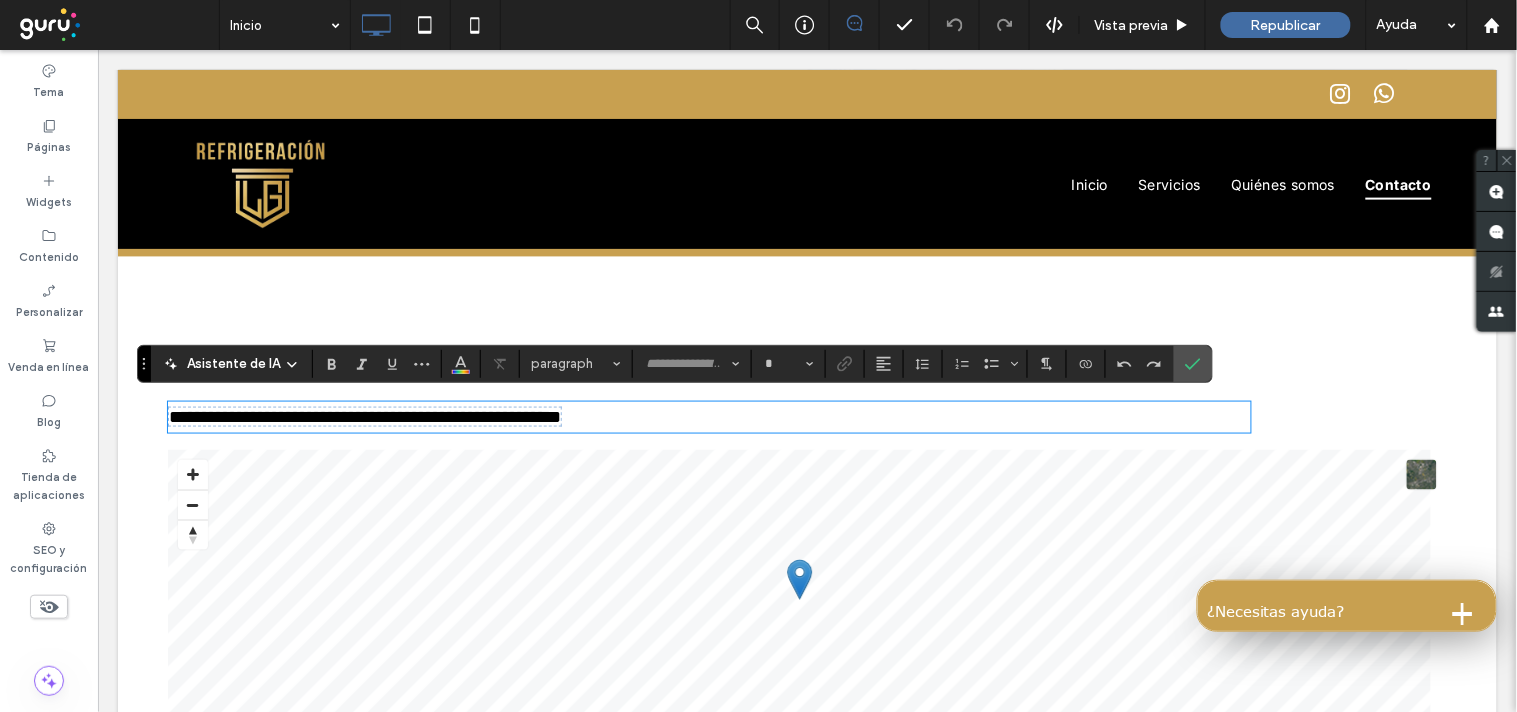 type on "**********" 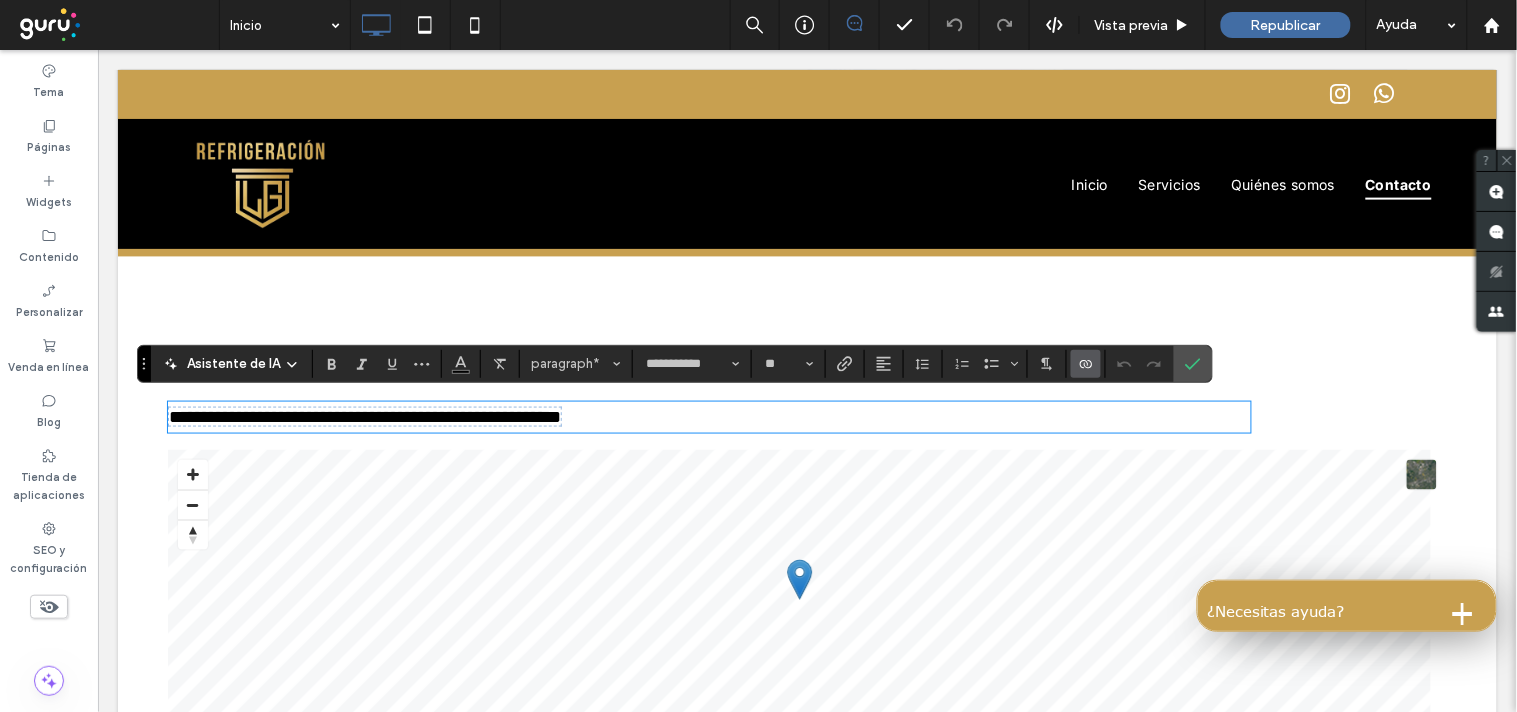 click on "**********" at bounding box center [708, 416] 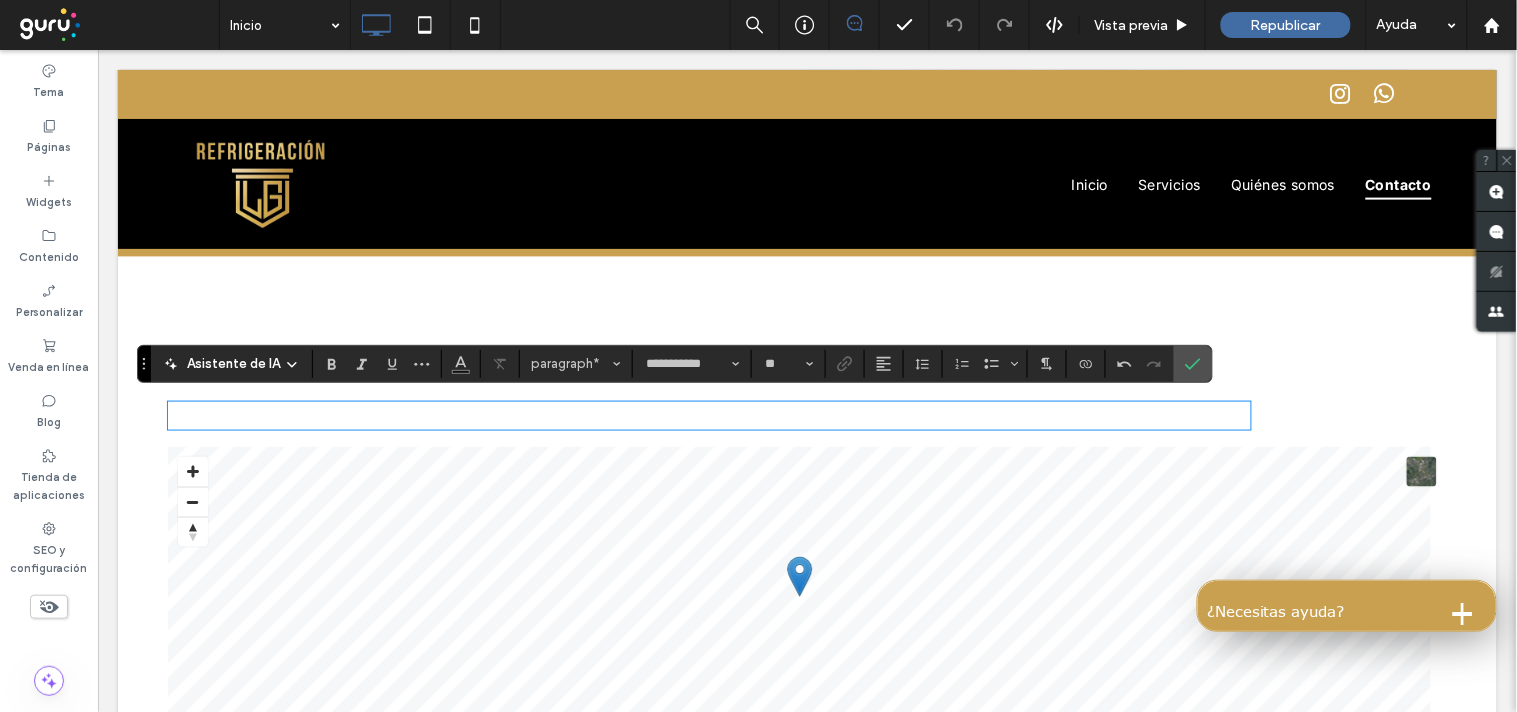 type 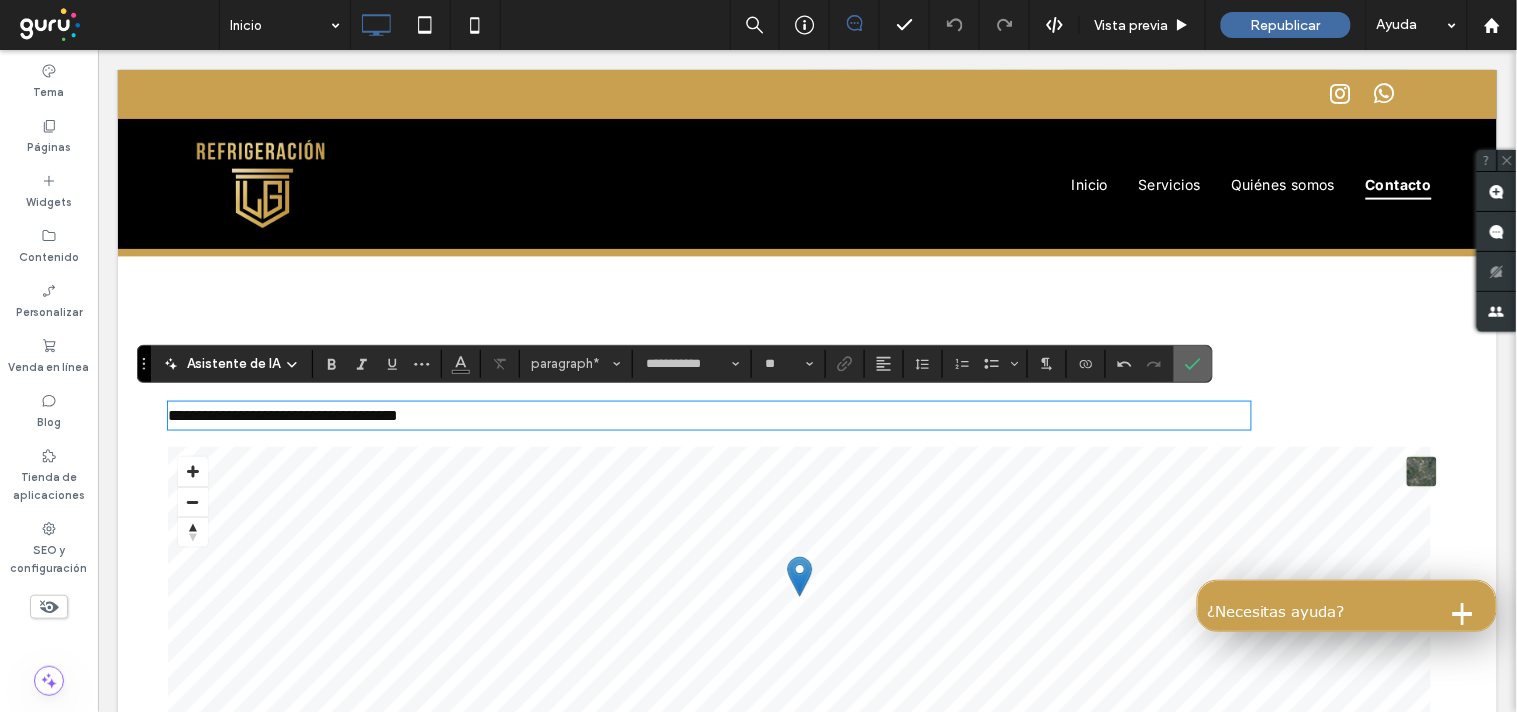 drag, startPoint x: 1202, startPoint y: 374, endPoint x: 899, endPoint y: 347, distance: 304.2006 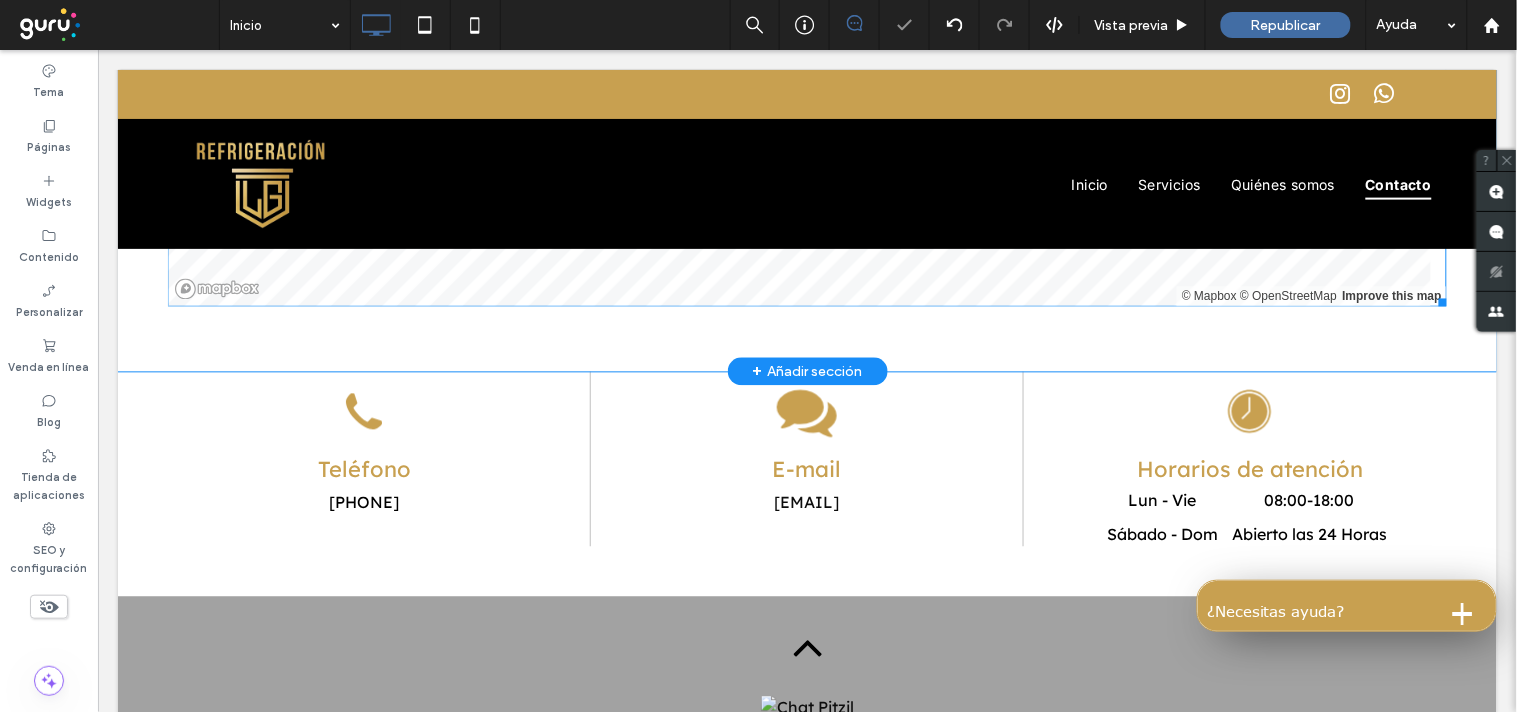 scroll, scrollTop: 3000, scrollLeft: 0, axis: vertical 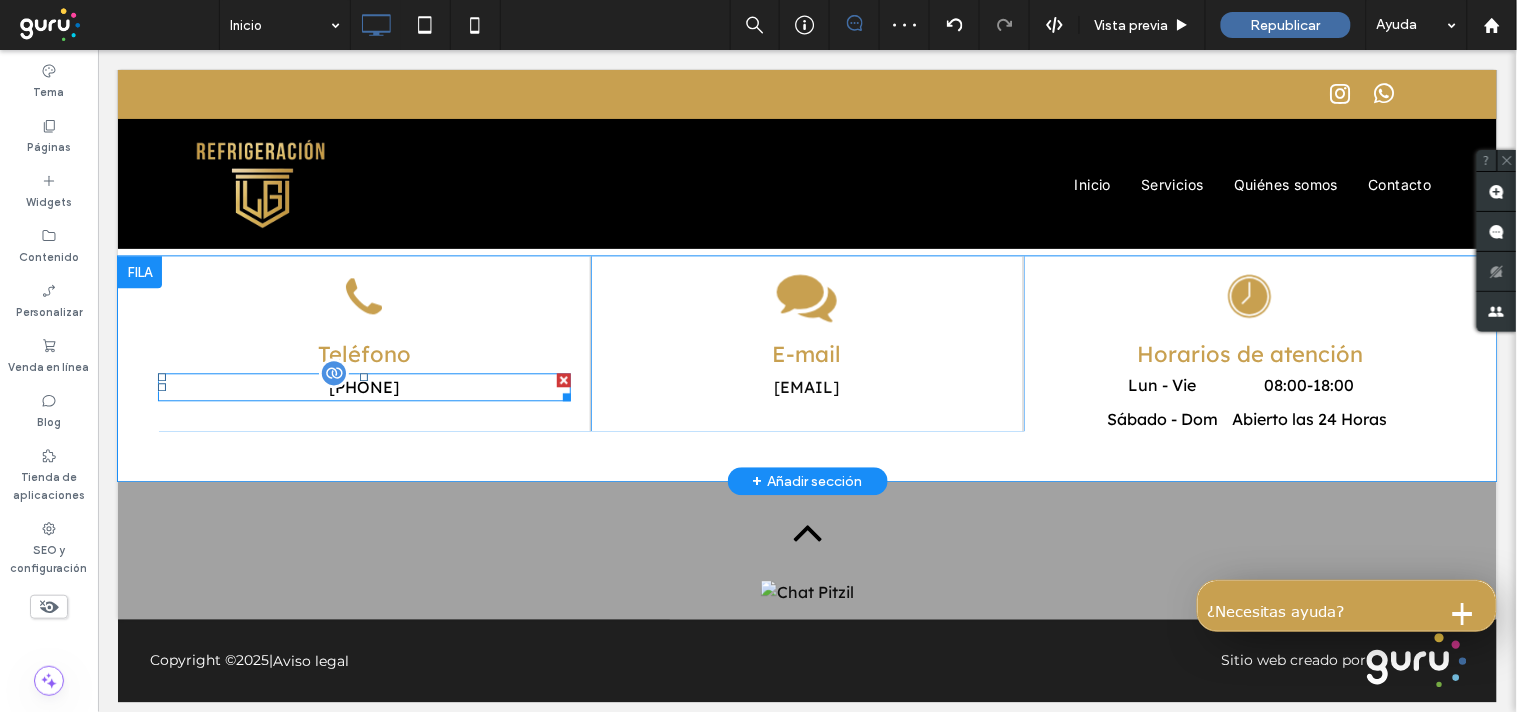 click on "[PHONE]" at bounding box center (363, 386) 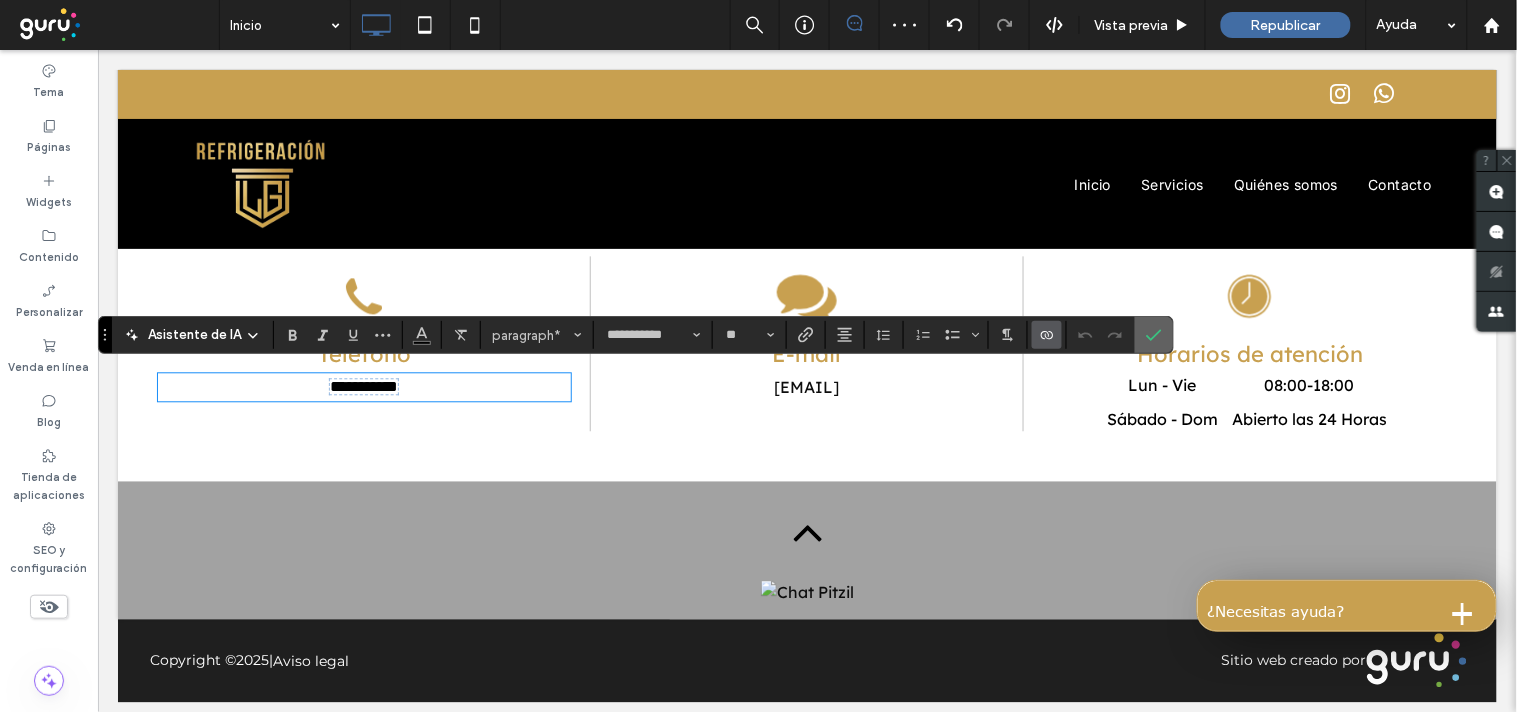 drag, startPoint x: 1142, startPoint y: 338, endPoint x: 1044, endPoint y: 288, distance: 110.01818 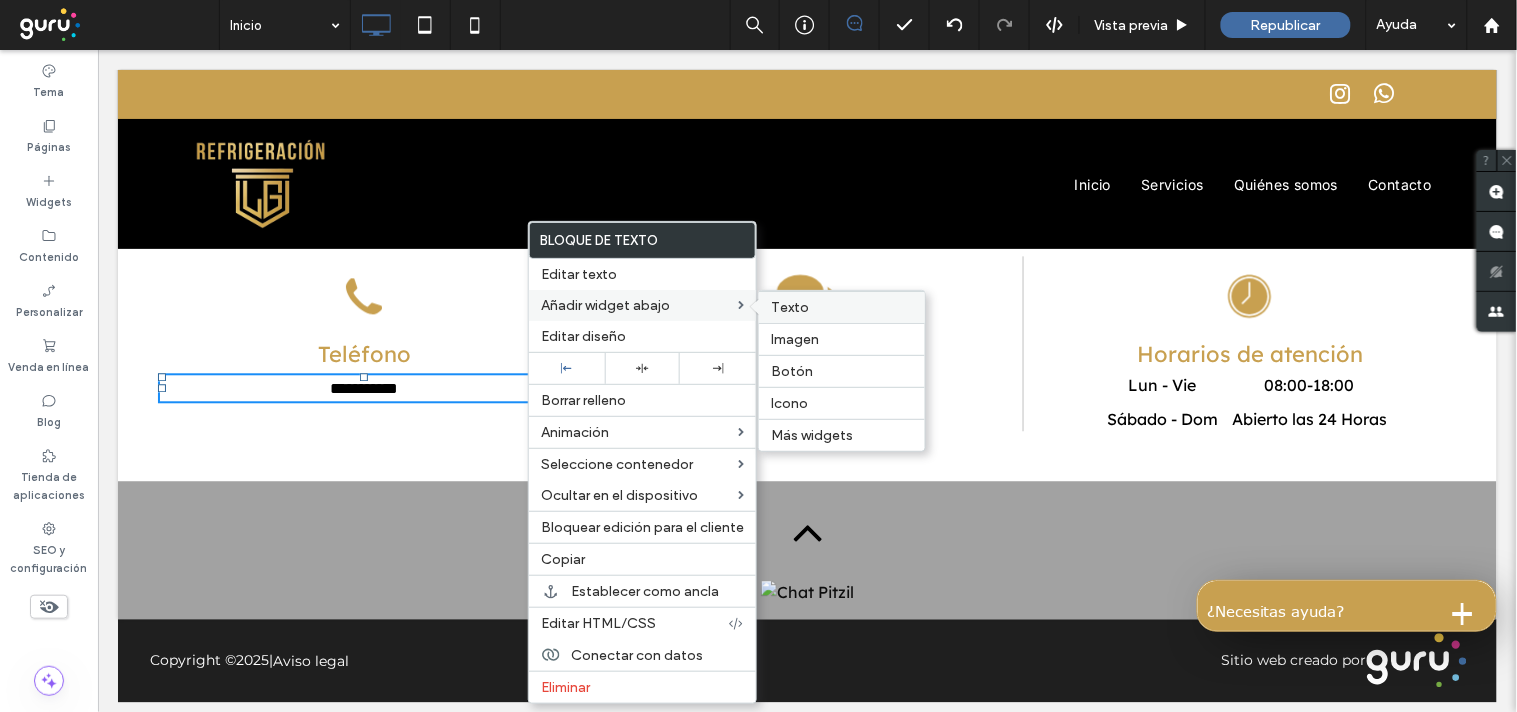 click on "Texto" at bounding box center (842, 307) 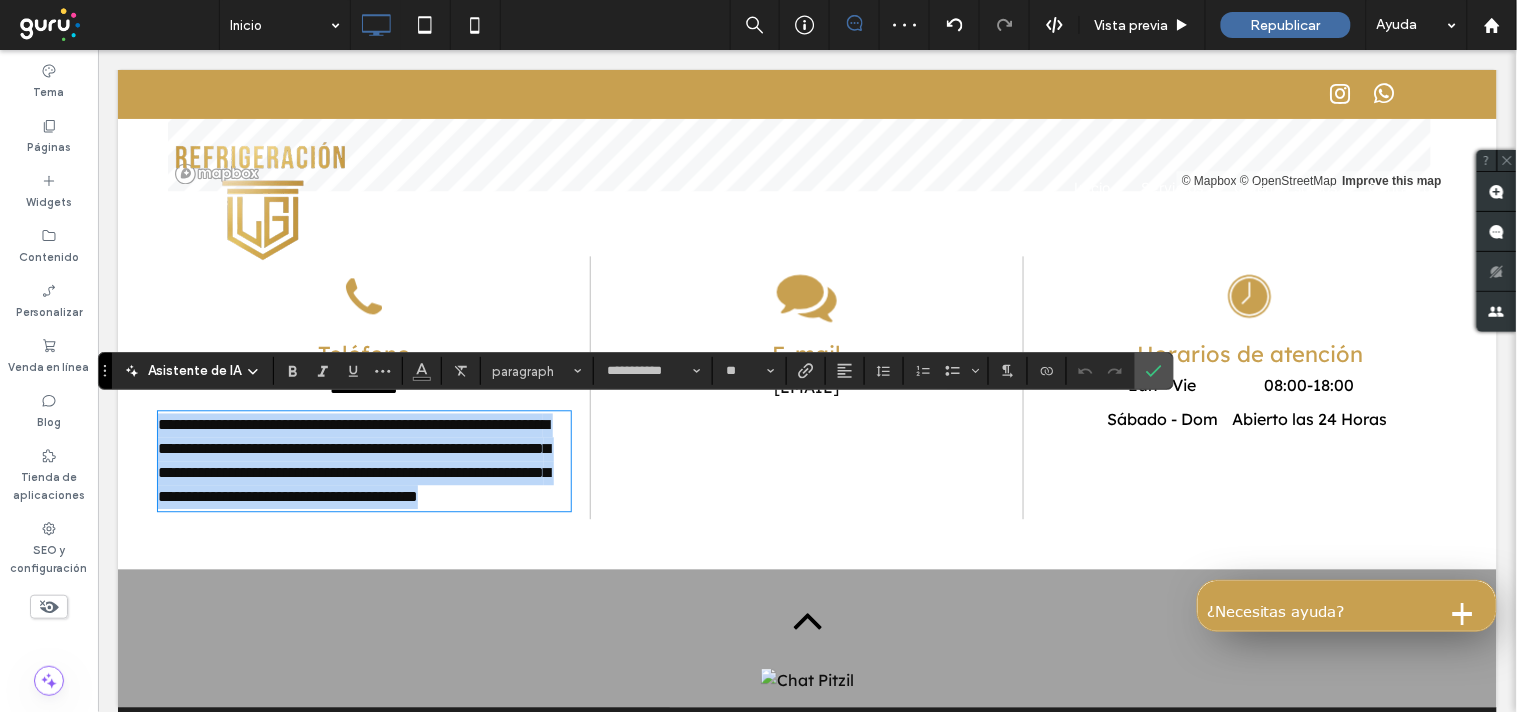 click on "**********" at bounding box center (353, 459) 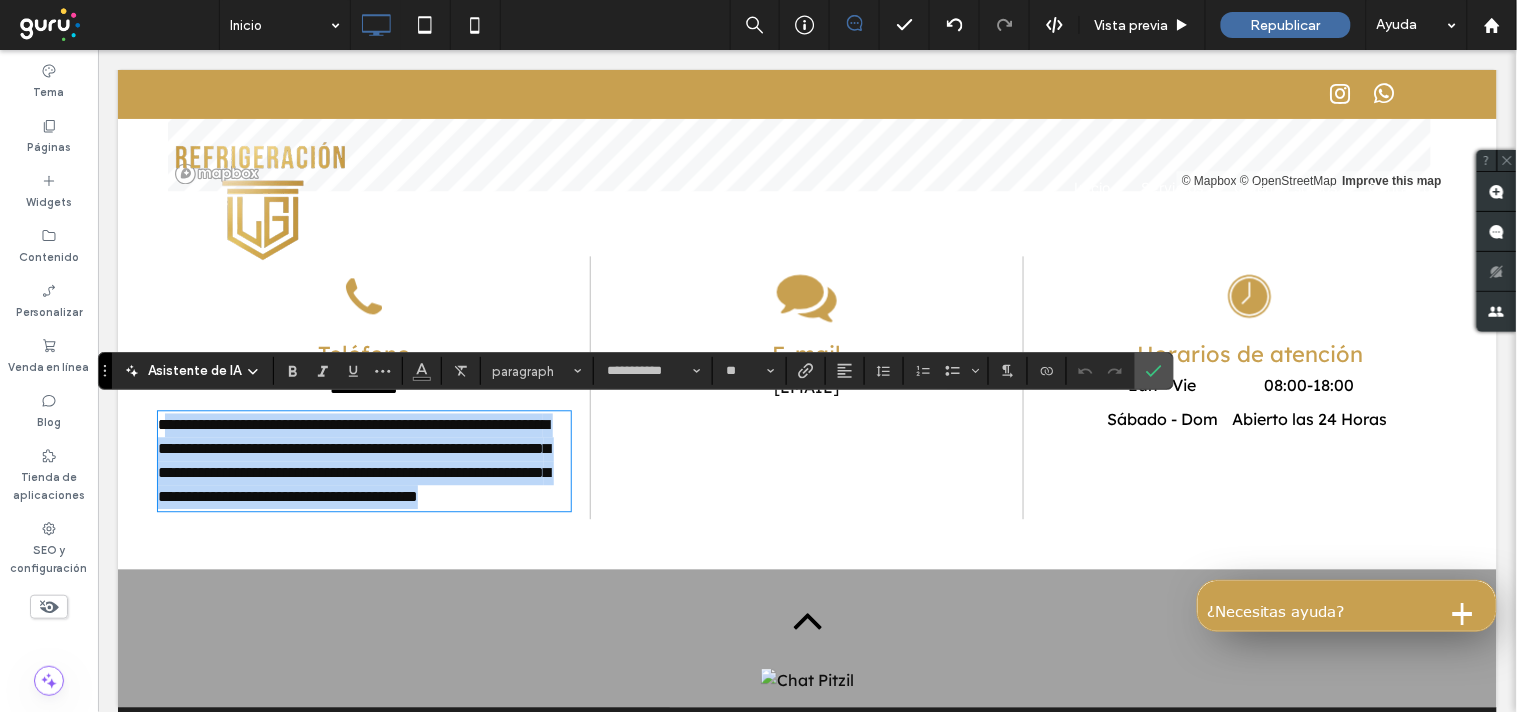 drag, startPoint x: 505, startPoint y: 522, endPoint x: 159, endPoint y: 404, distance: 365.56805 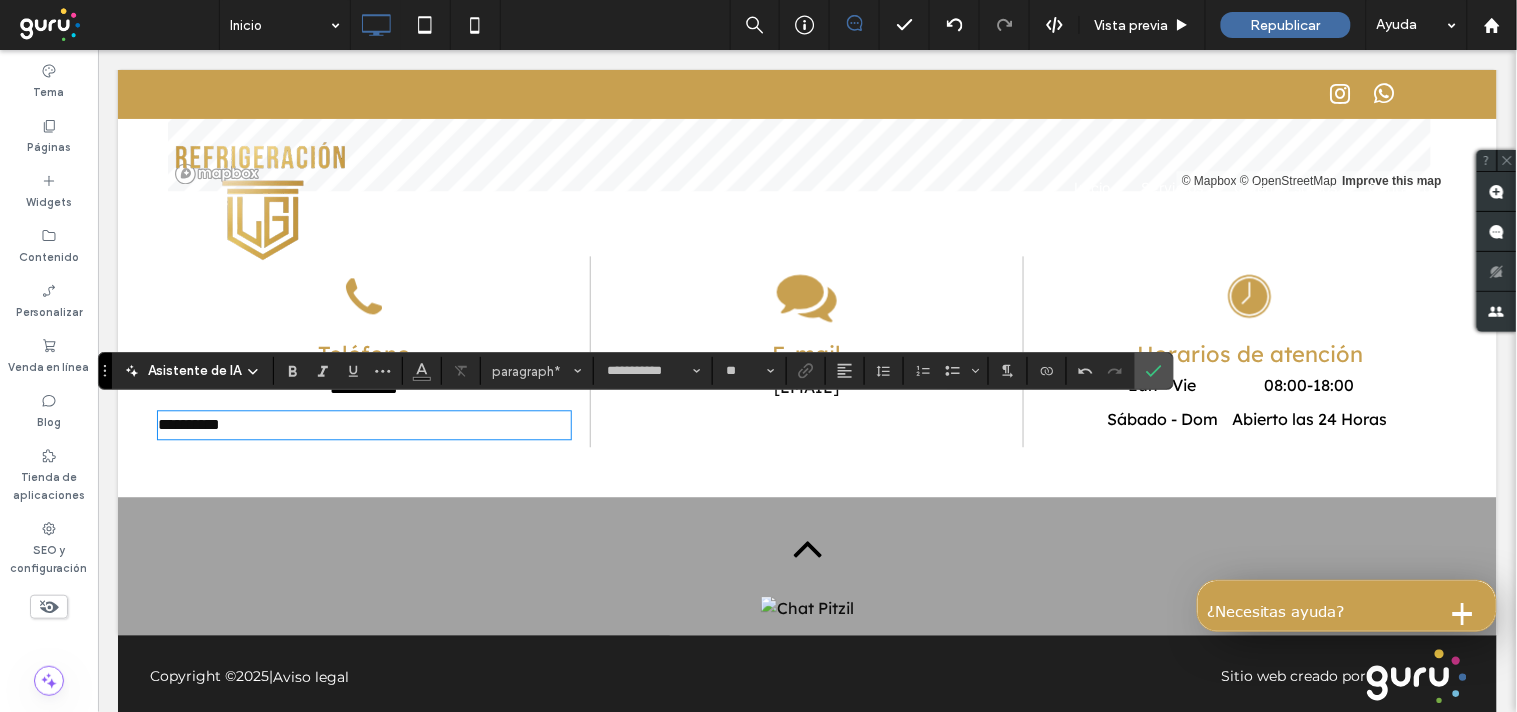 scroll, scrollTop: 0, scrollLeft: 0, axis: both 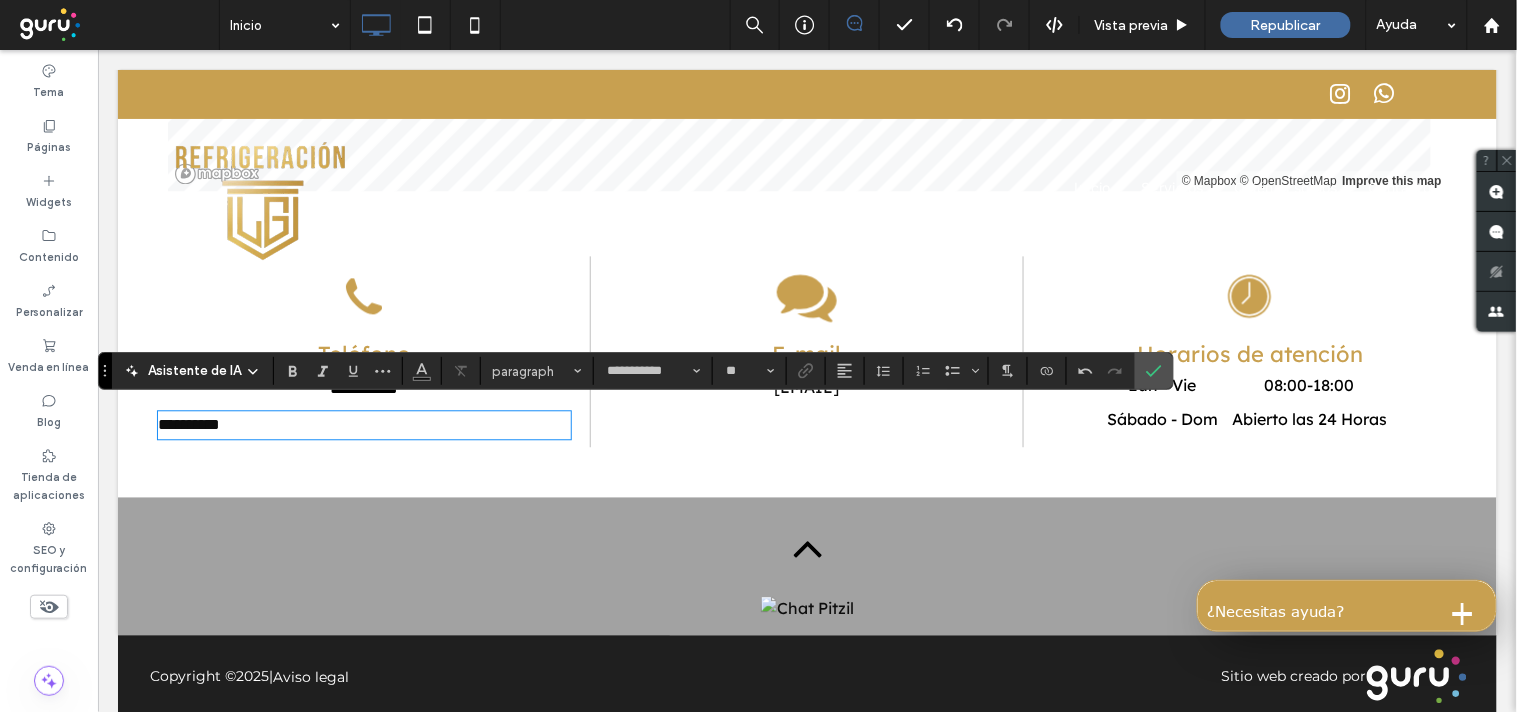 click on "**********" at bounding box center (363, 424) 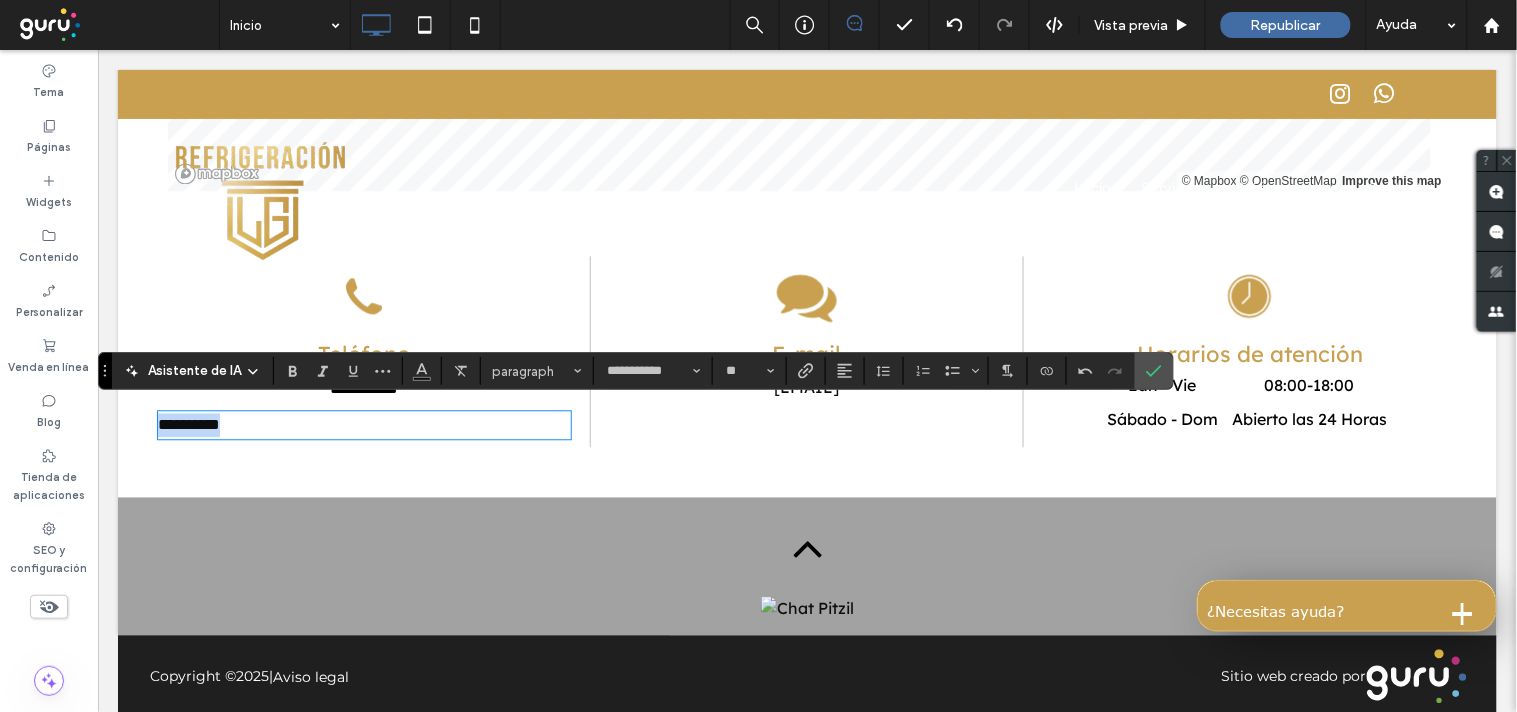 click on "**********" at bounding box center [363, 424] 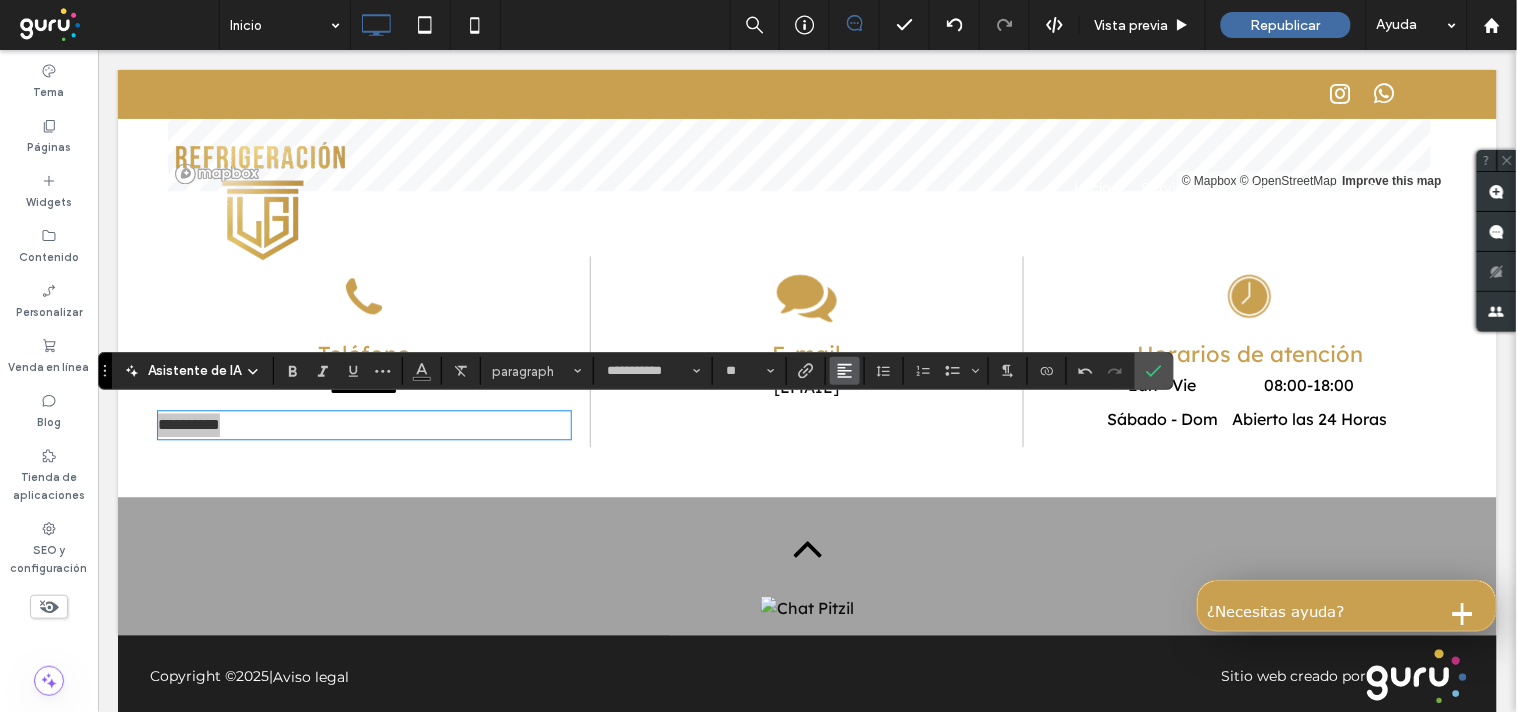click 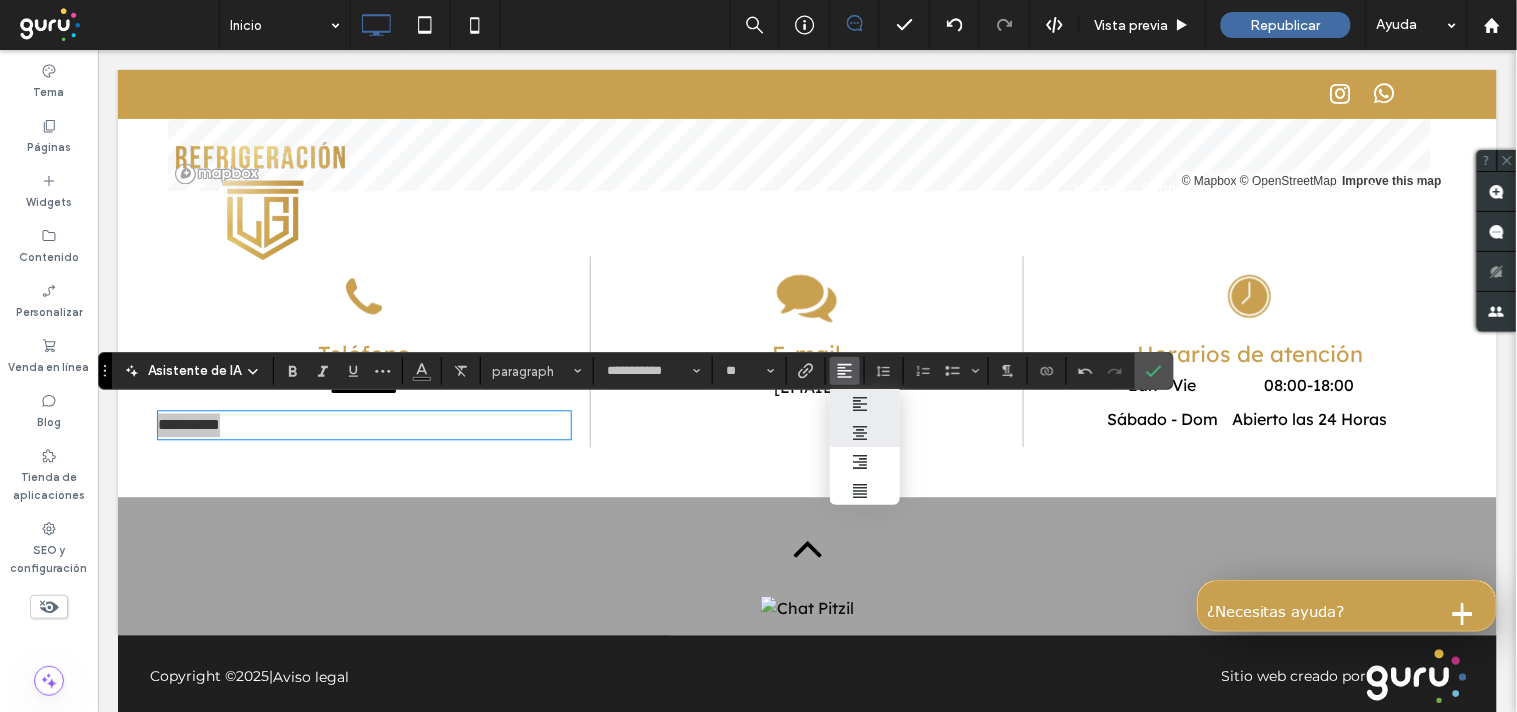 drag, startPoint x: 857, startPoint y: 442, endPoint x: 730, endPoint y: 393, distance: 136.12494 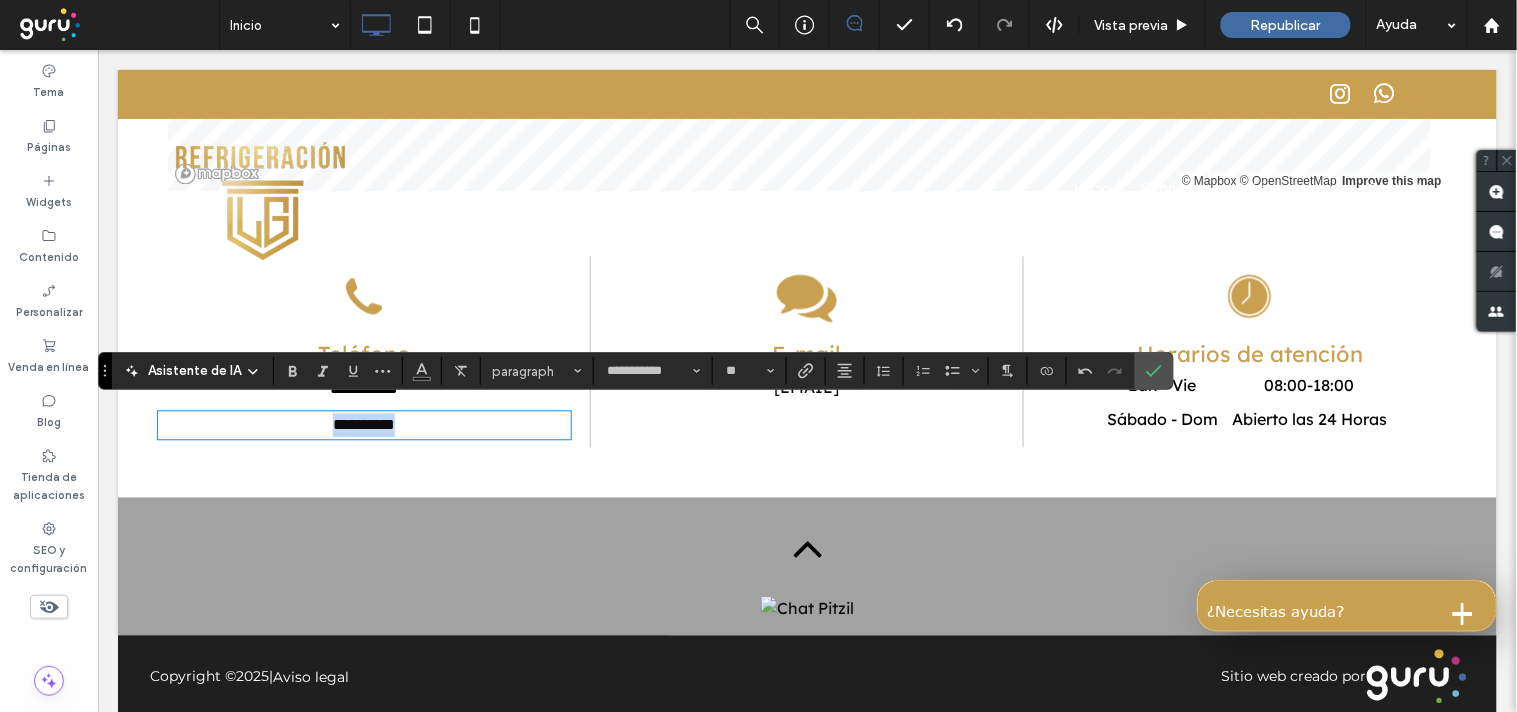 click on "**********" at bounding box center [363, 423] 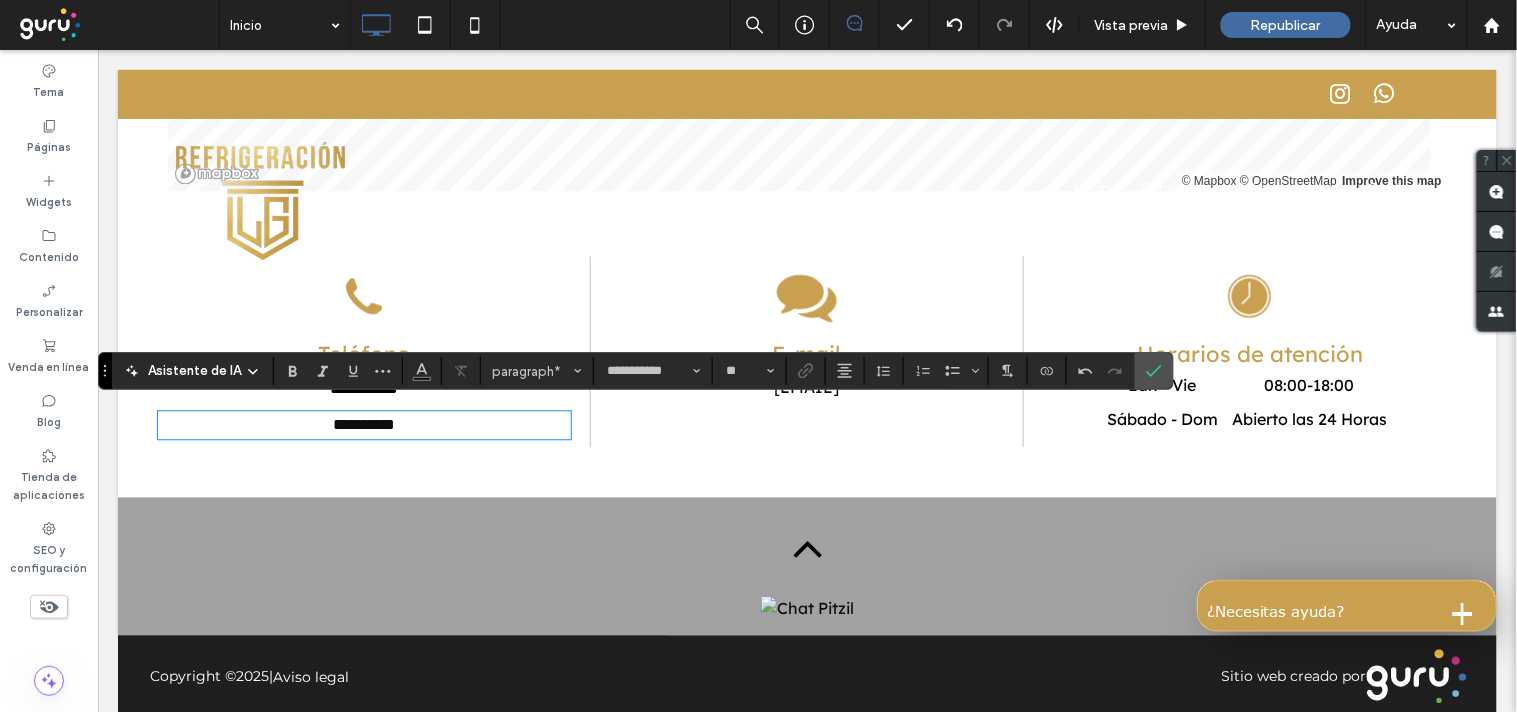 click on "**********" at bounding box center (363, 423) 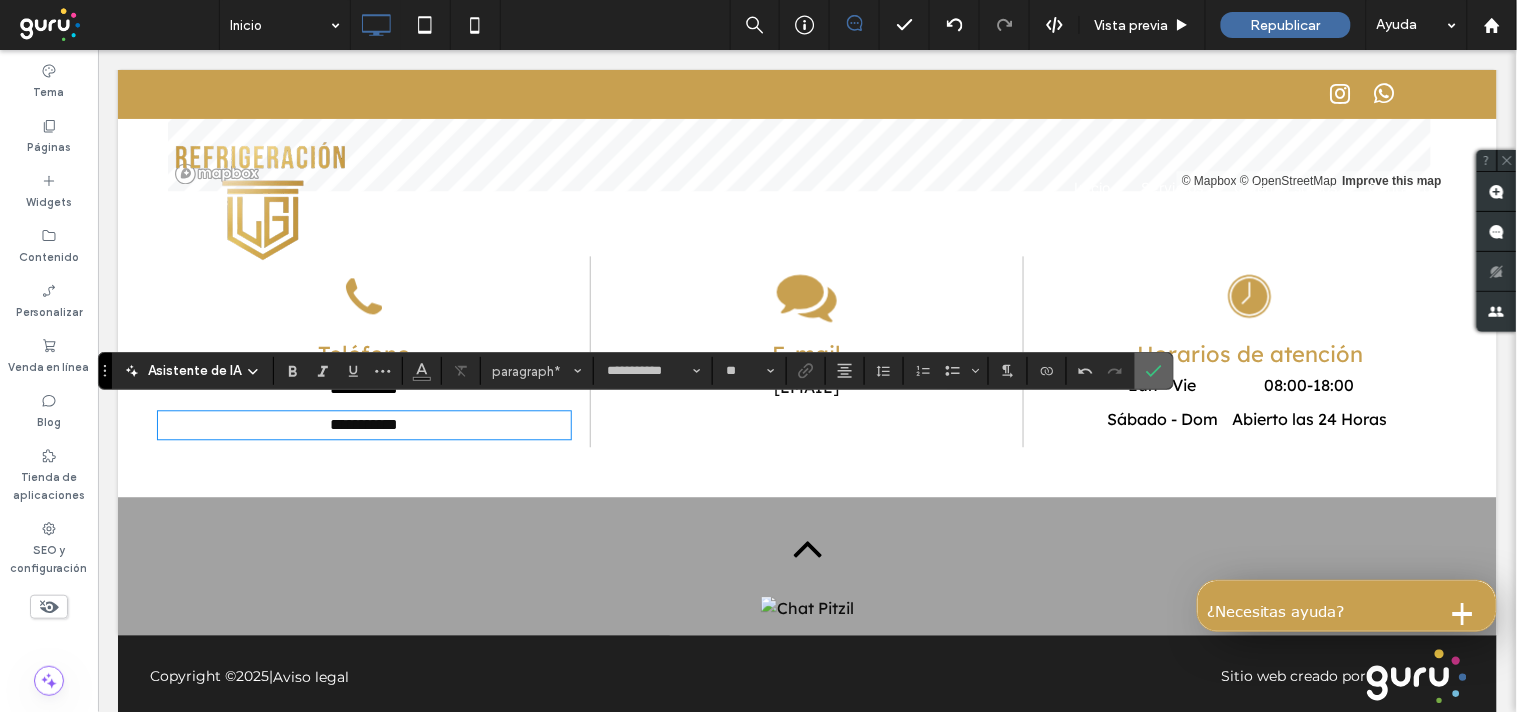 click at bounding box center (1154, 371) 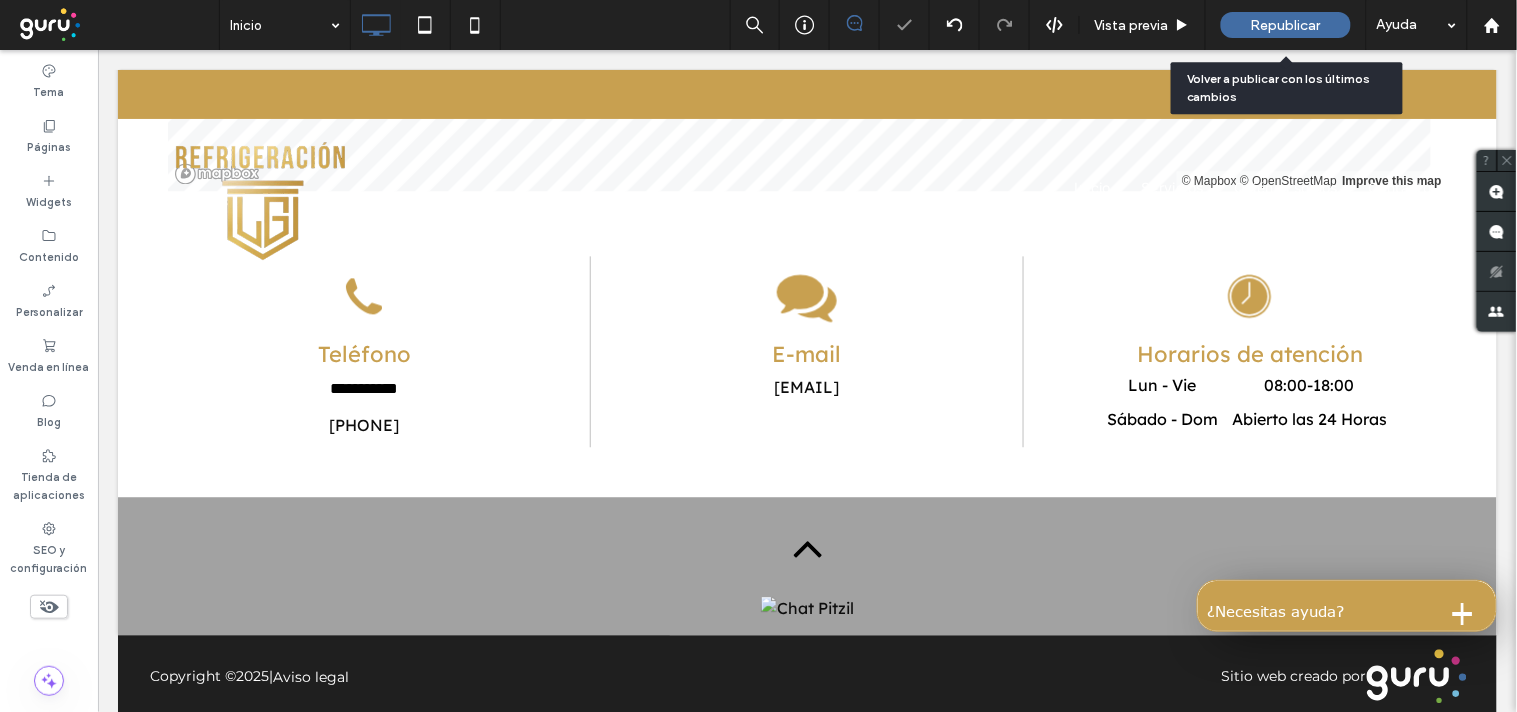 click on "Republicar" at bounding box center [1286, 25] 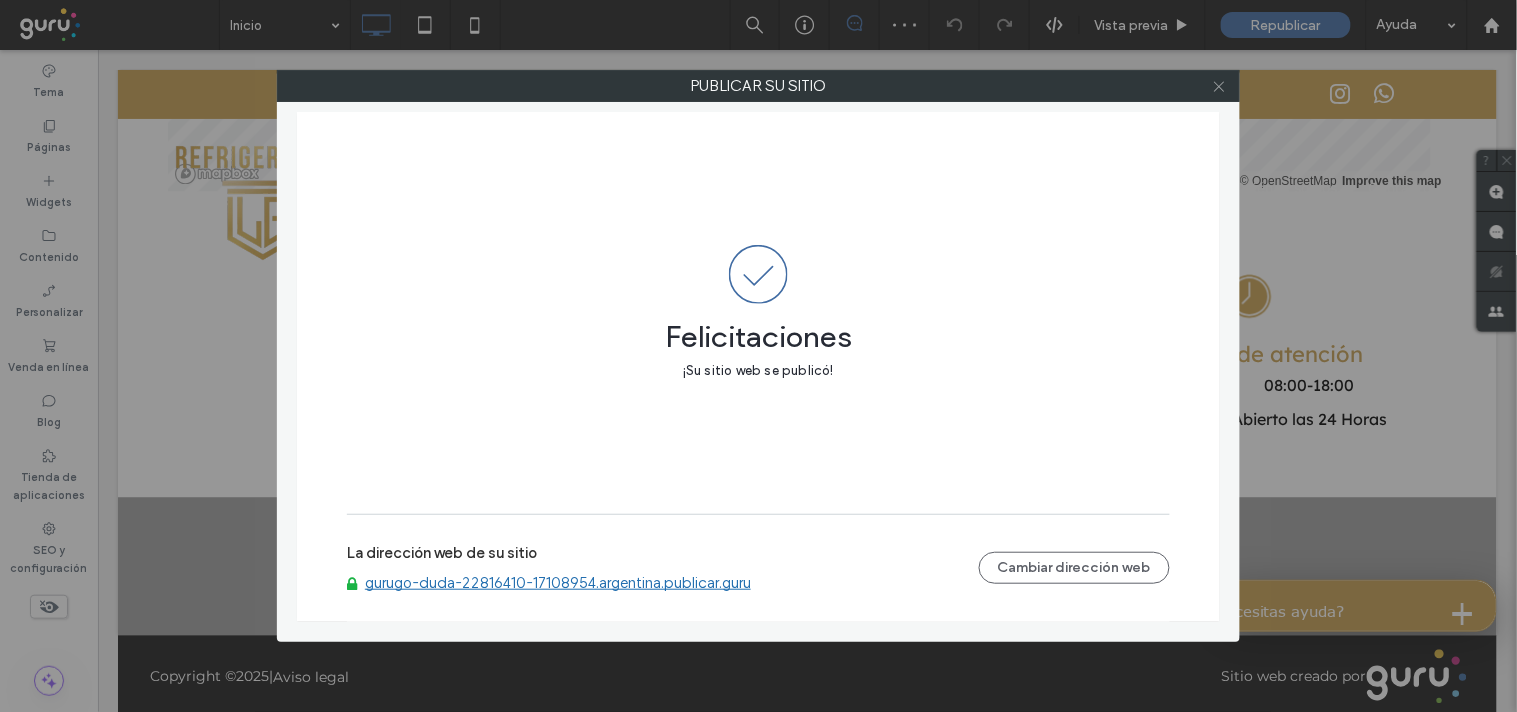 click 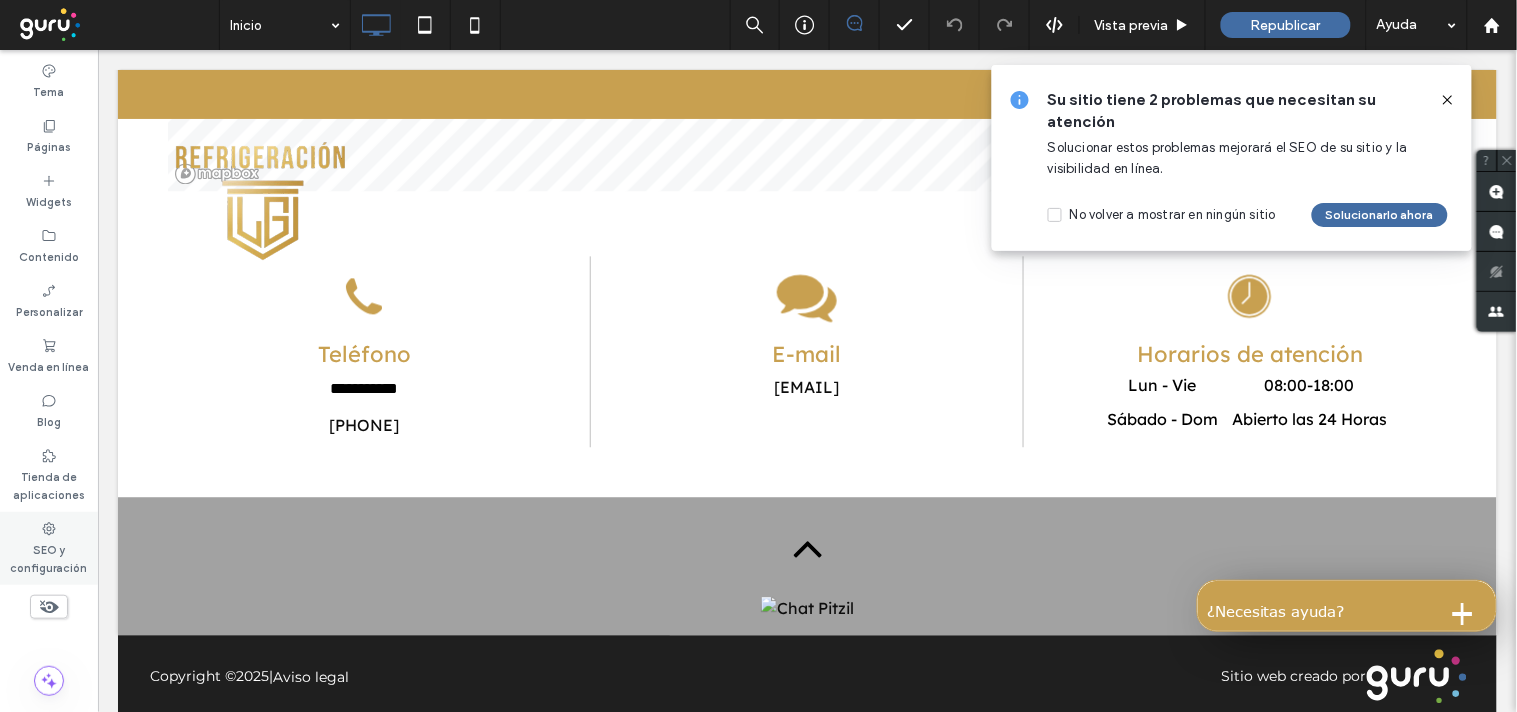 click on "SEO y configuración" at bounding box center (49, 557) 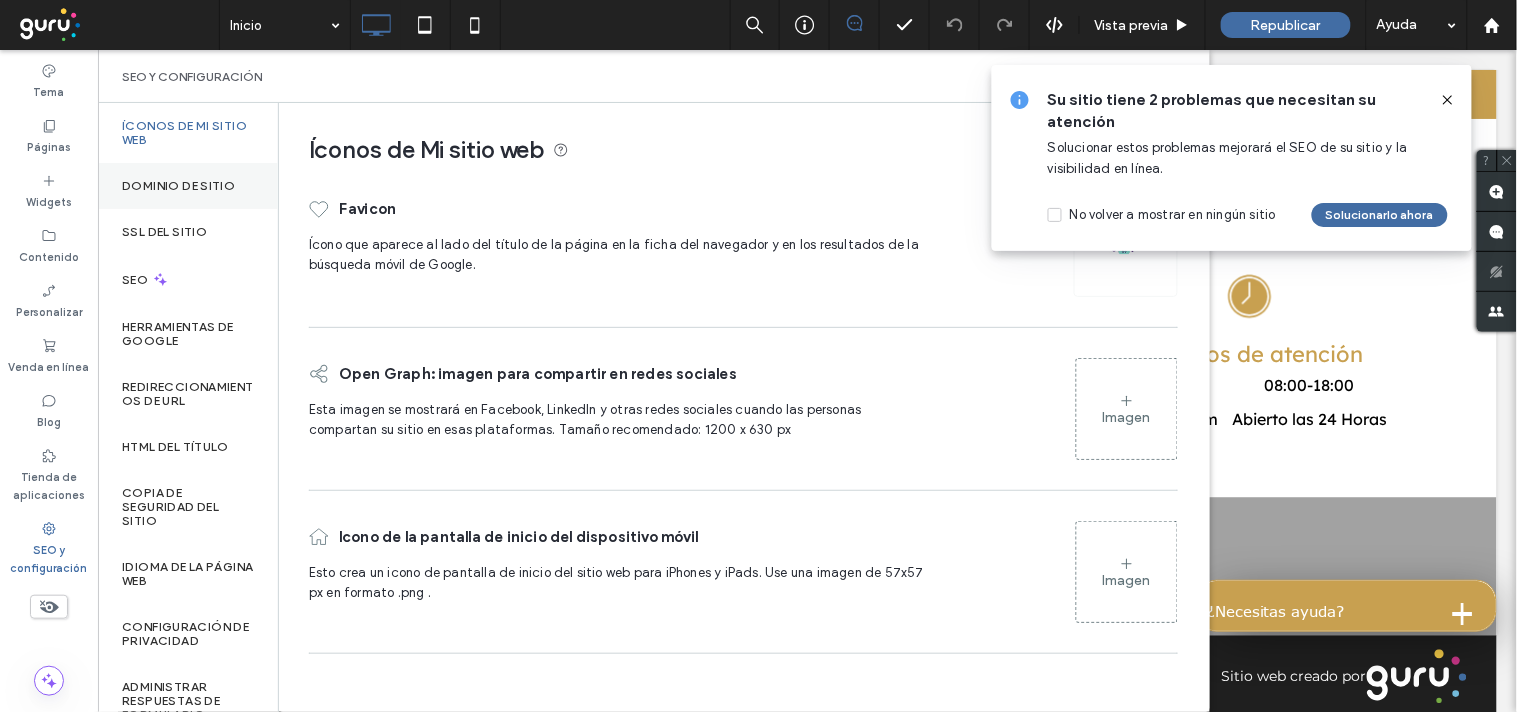 click on "Dominio de sitio" at bounding box center (188, 186) 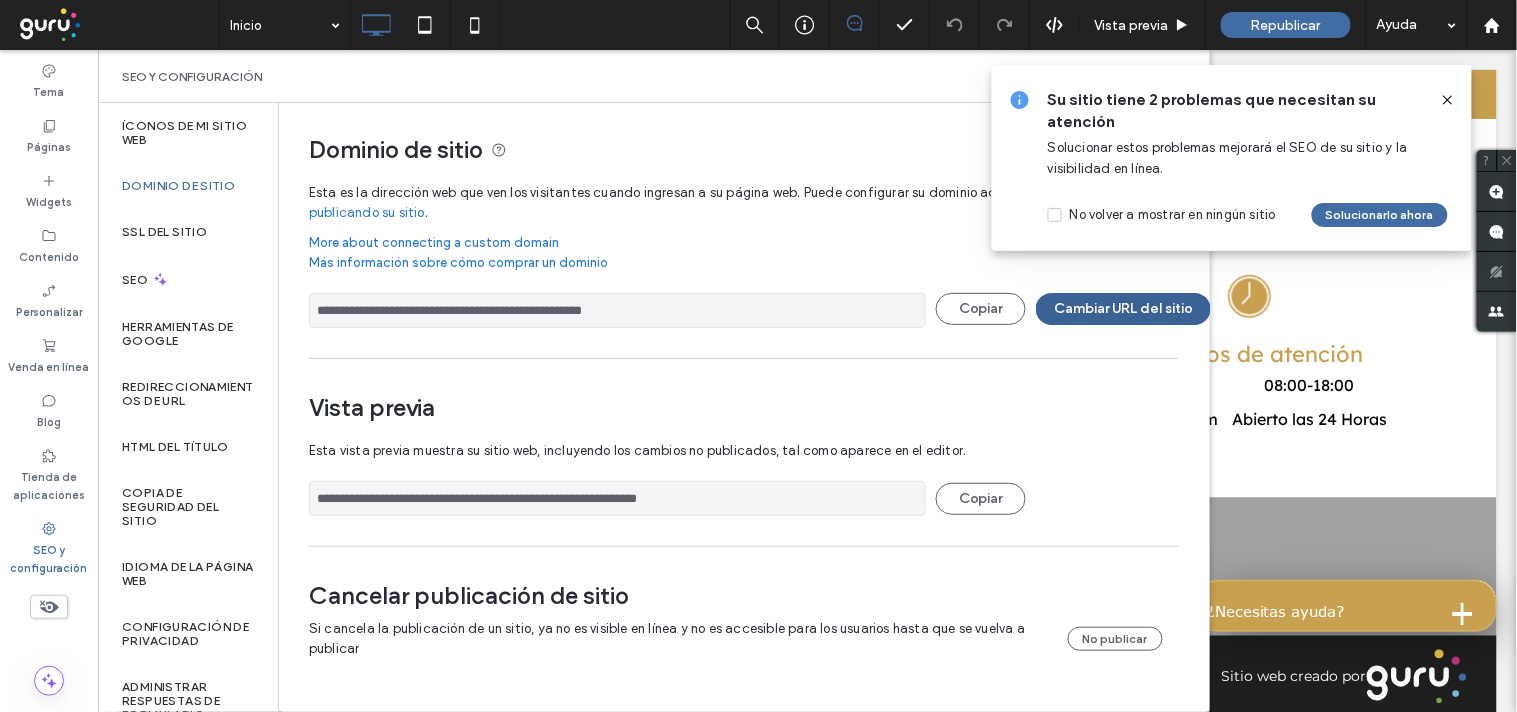 click on "Cambiar URL del sitio" at bounding box center [1123, 309] 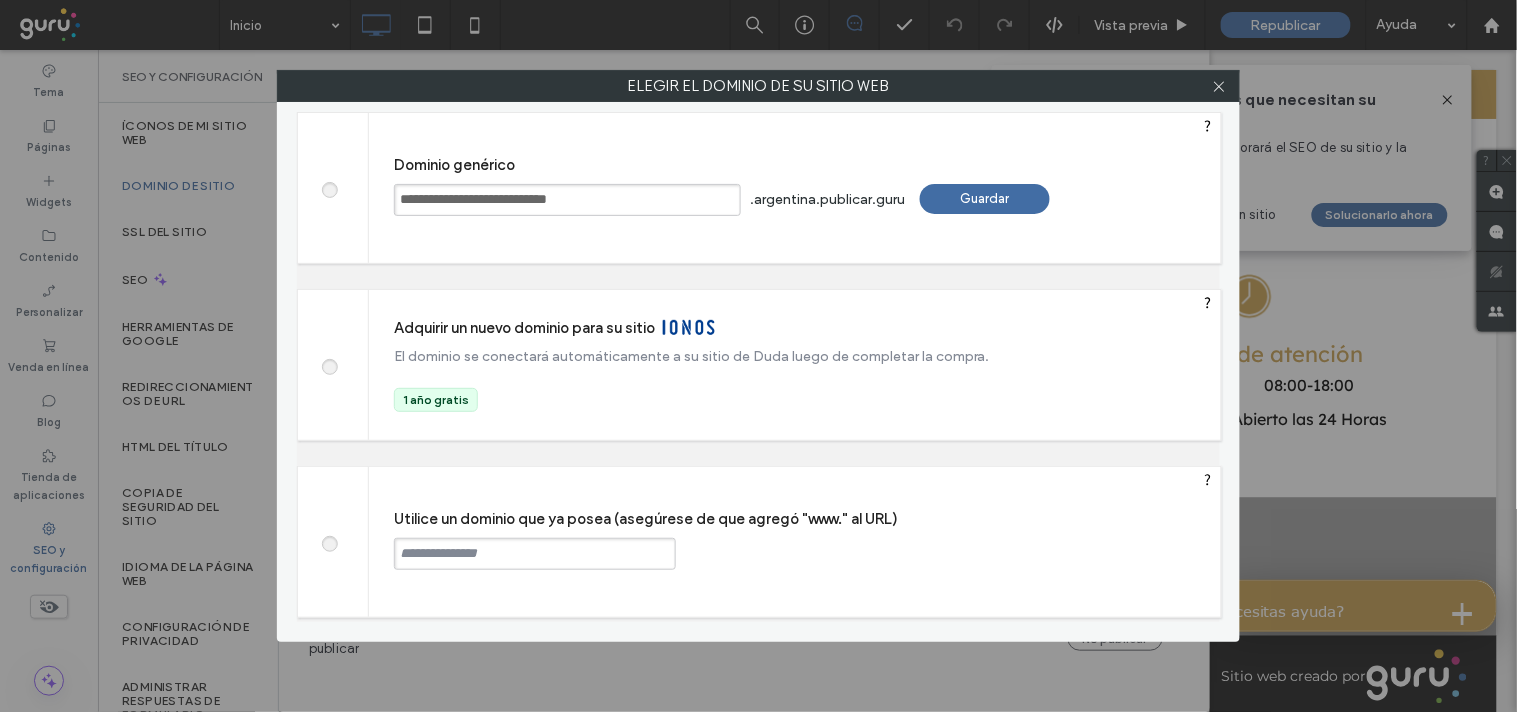 click at bounding box center [535, 554] 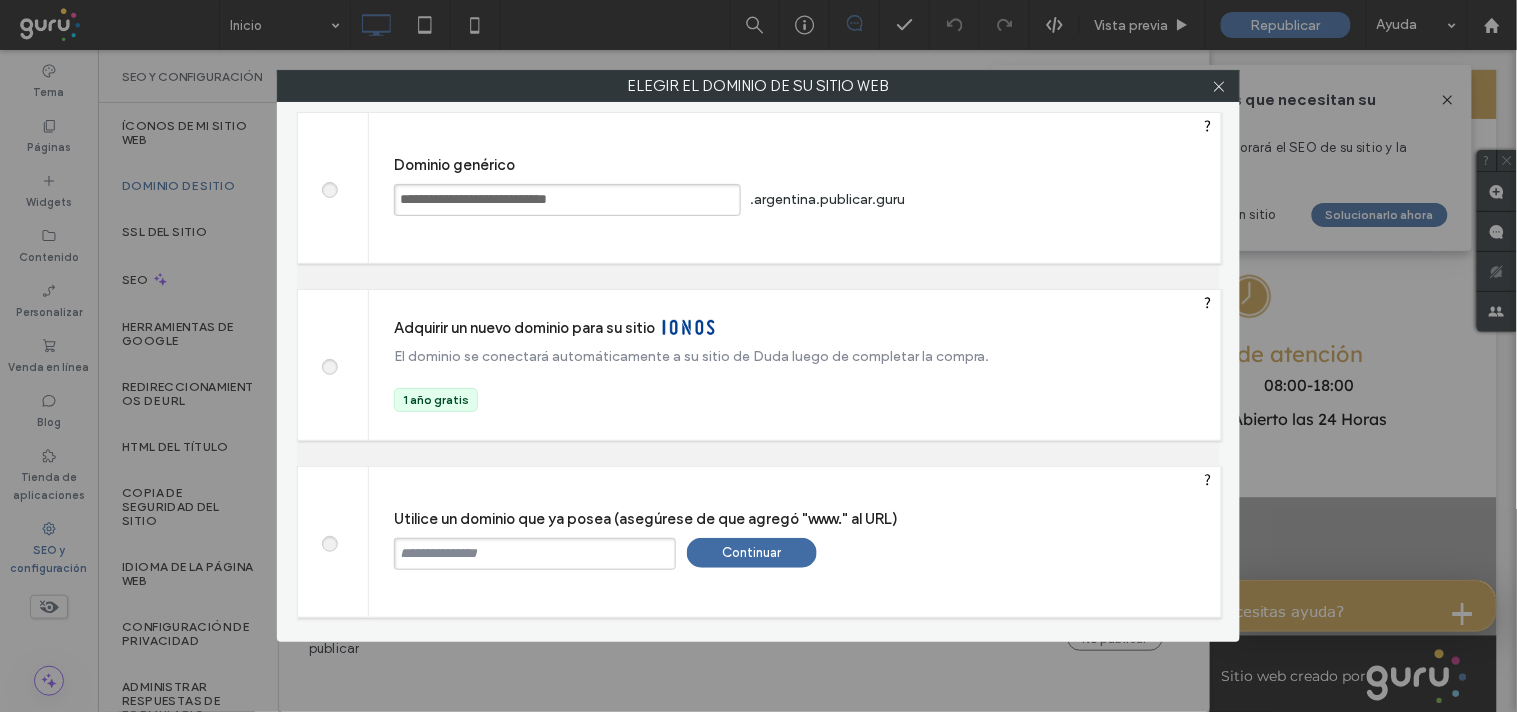 paste on "**********" 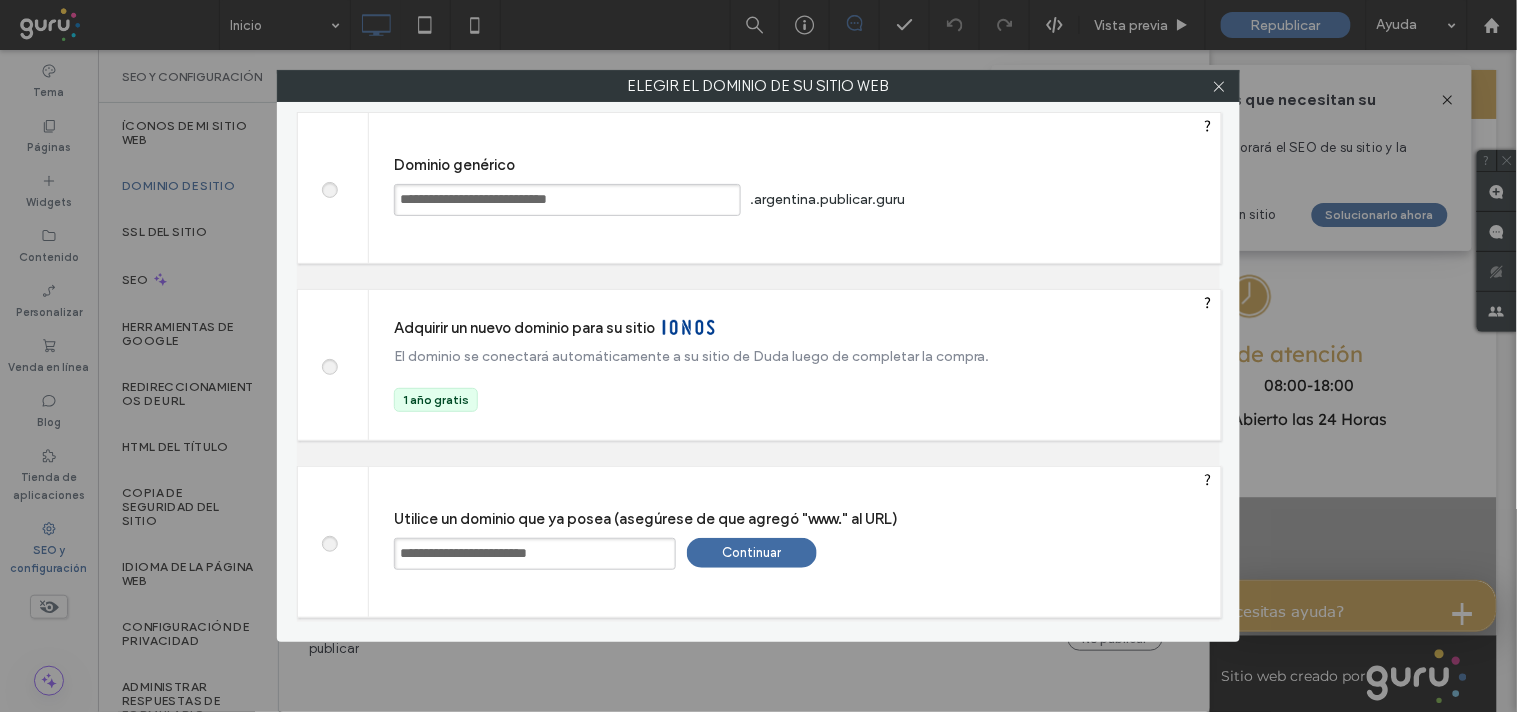 type on "**********" 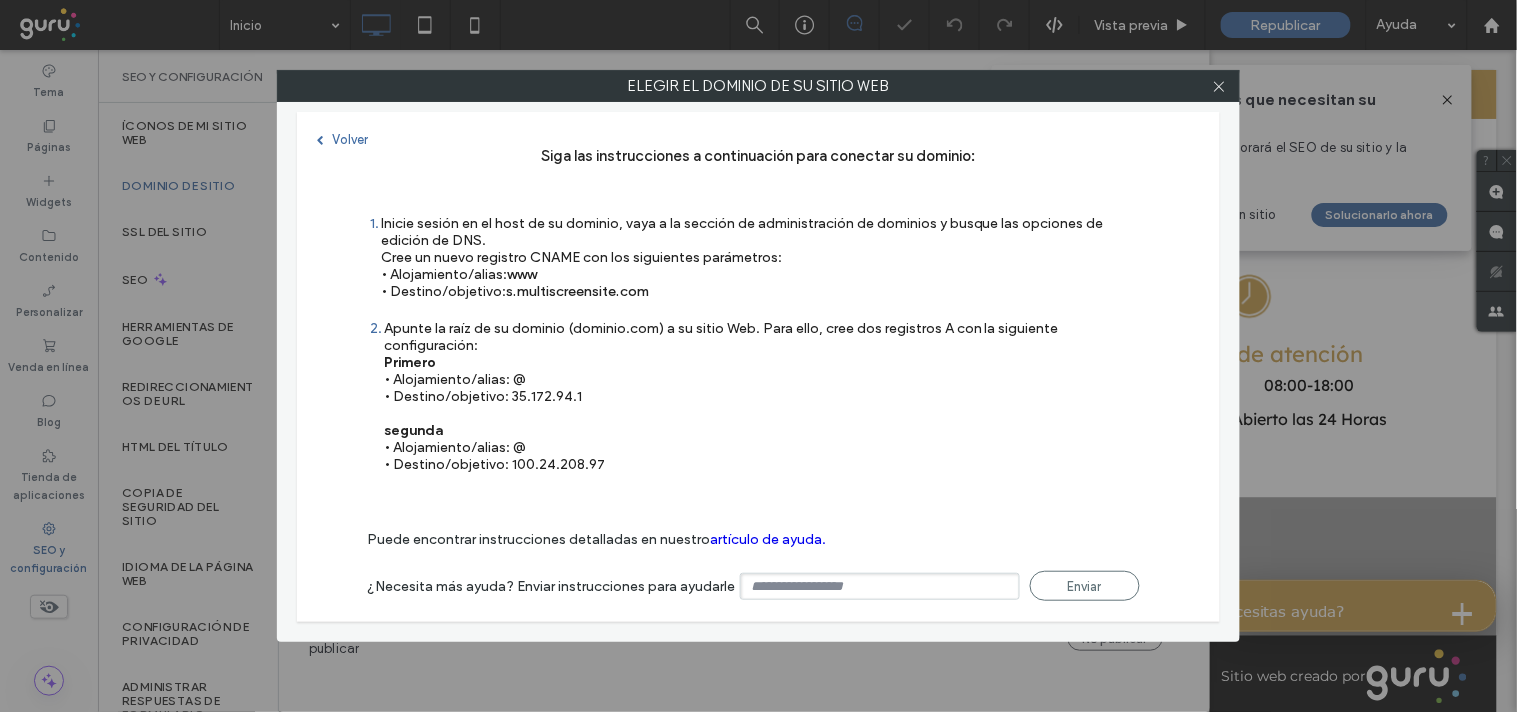 type on "**********" 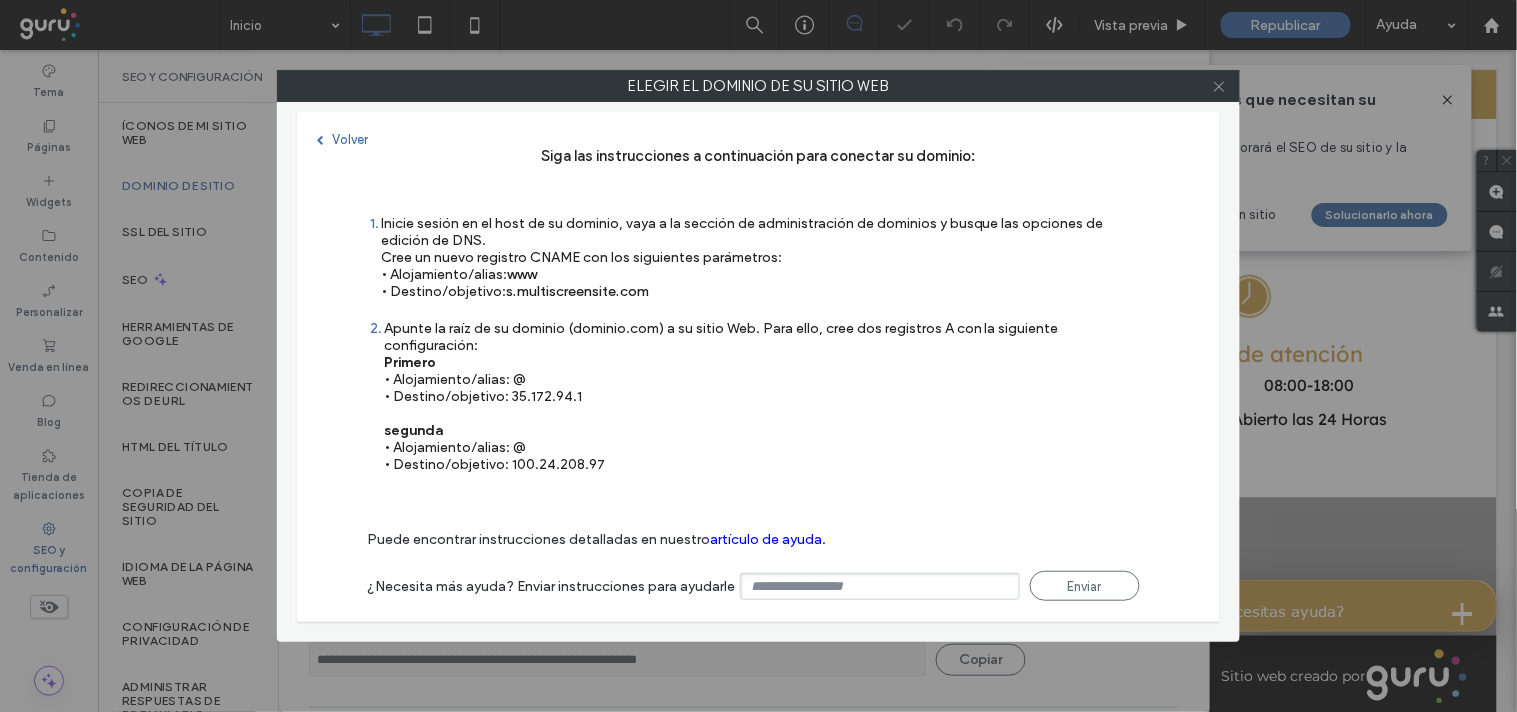 click 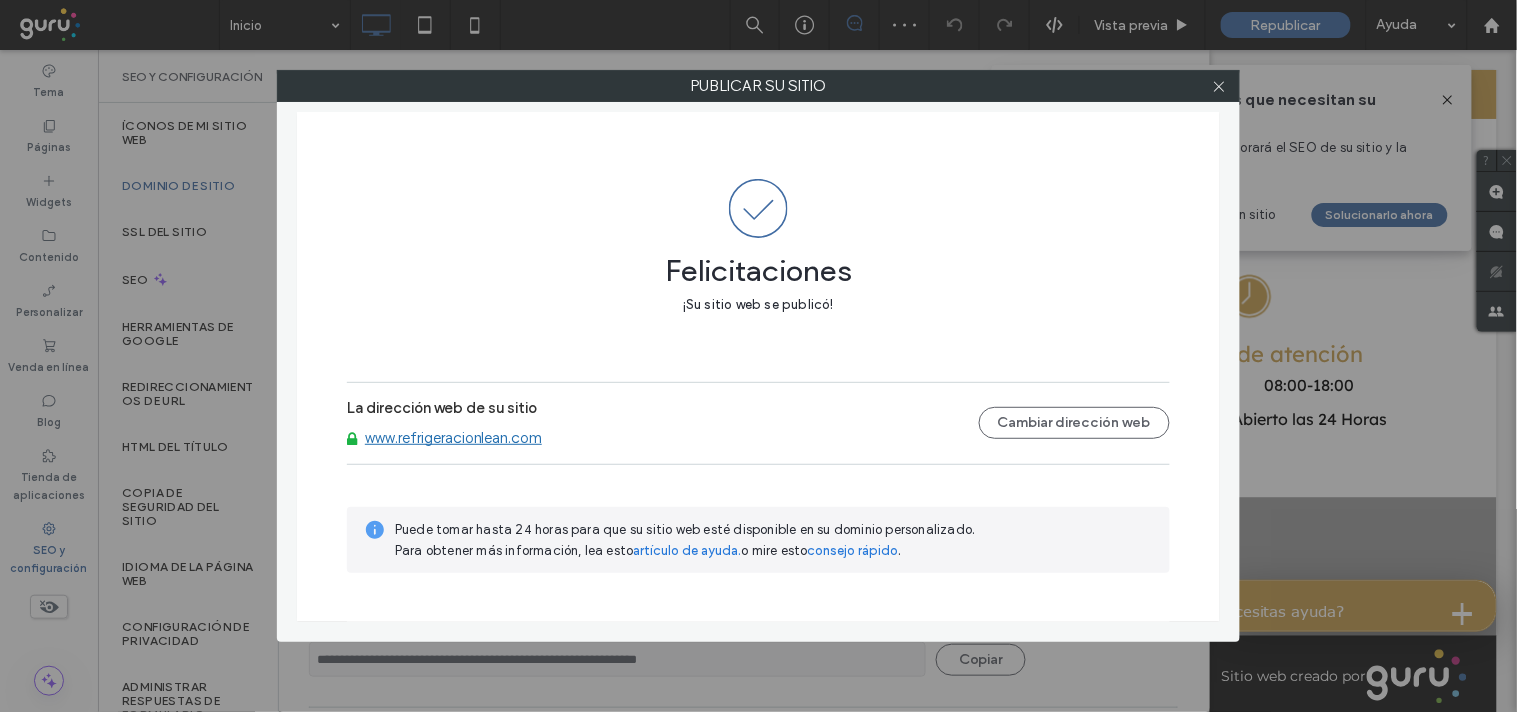 click on "www.refrigeracionlean.com" at bounding box center (453, 438) 